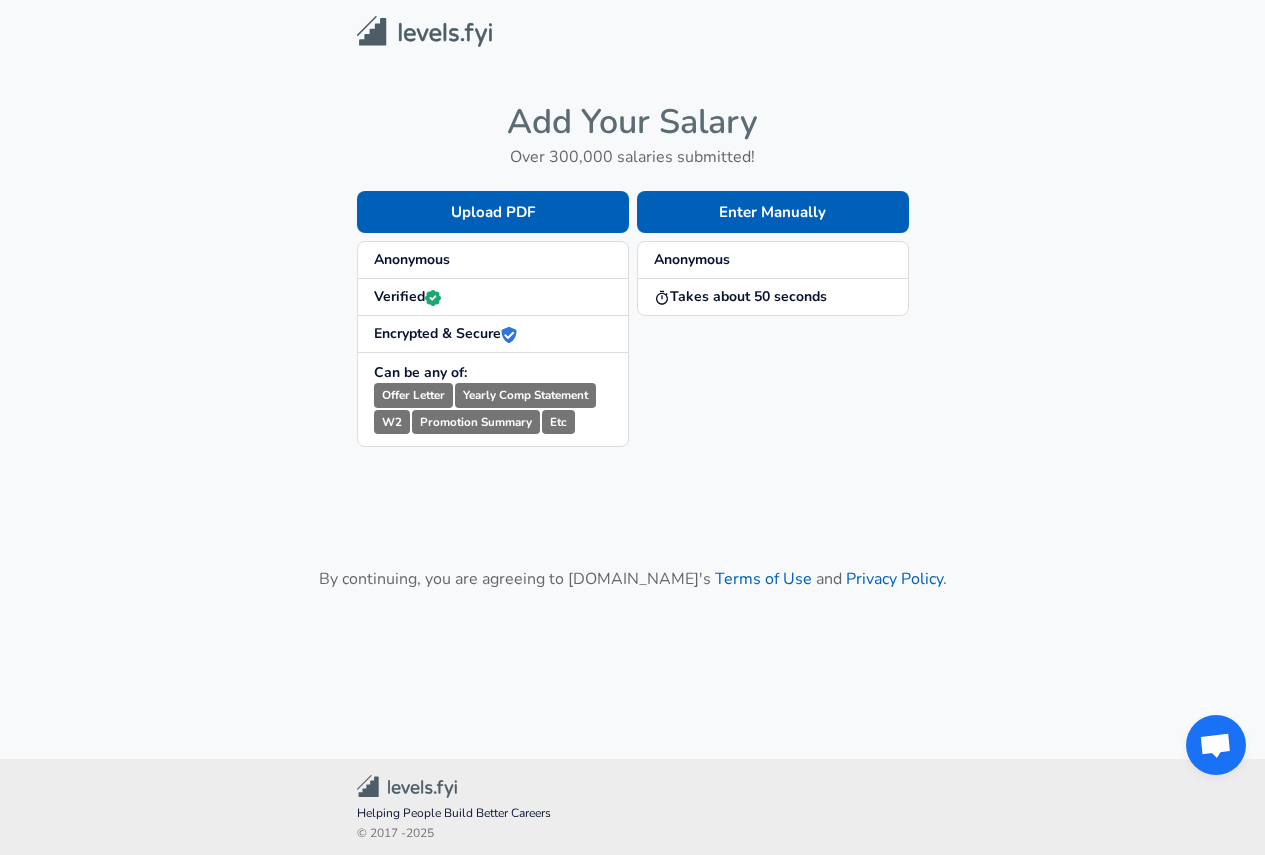 scroll, scrollTop: 0, scrollLeft: 0, axis: both 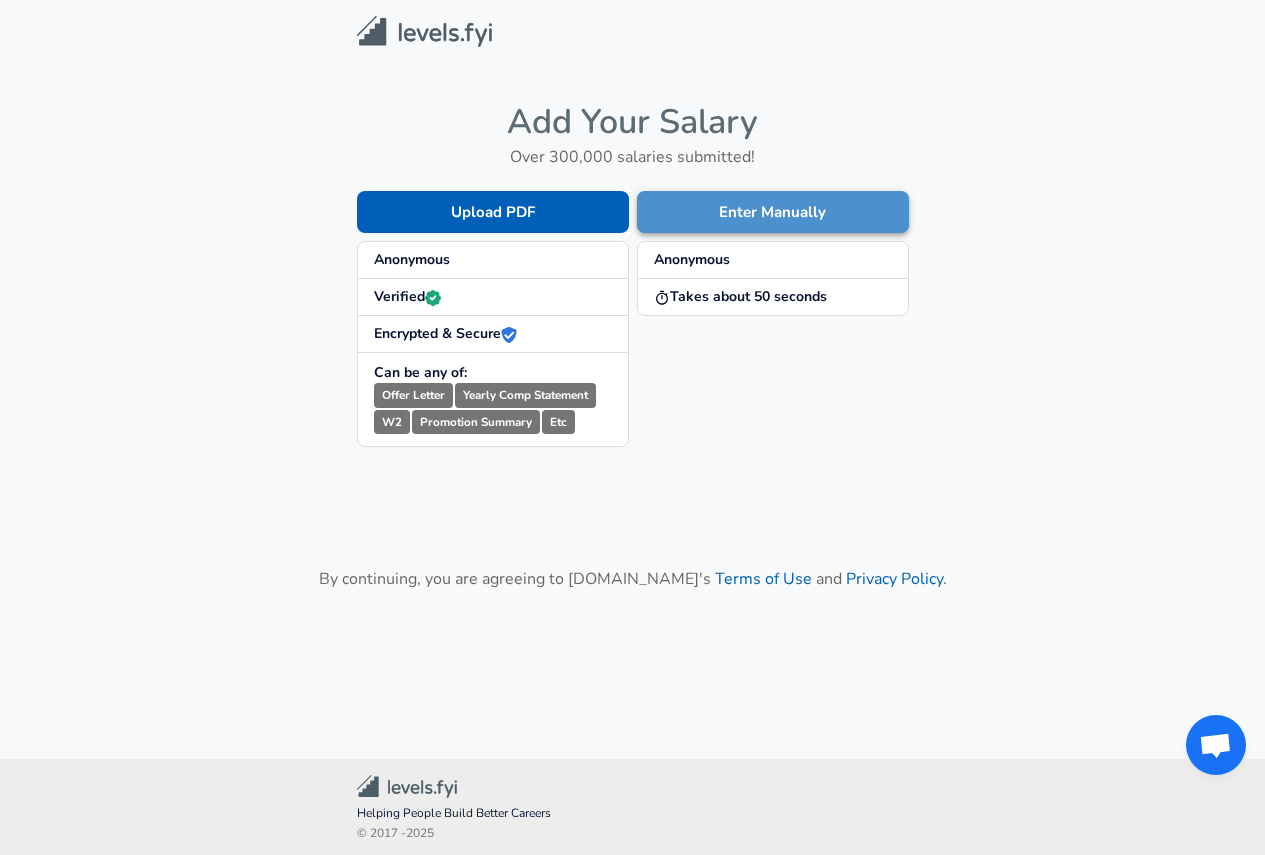 click on "Enter Manually" at bounding box center [773, 212] 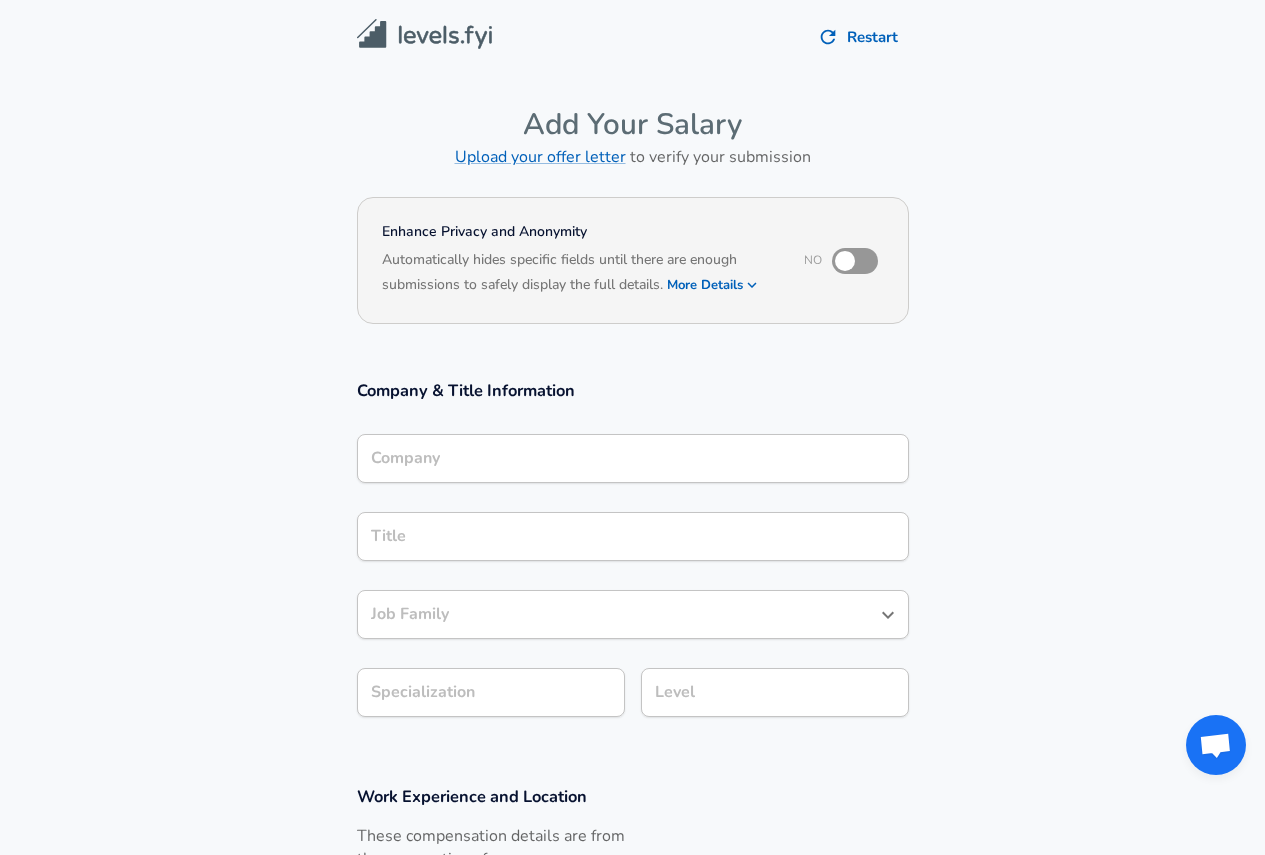 scroll, scrollTop: 20, scrollLeft: 0, axis: vertical 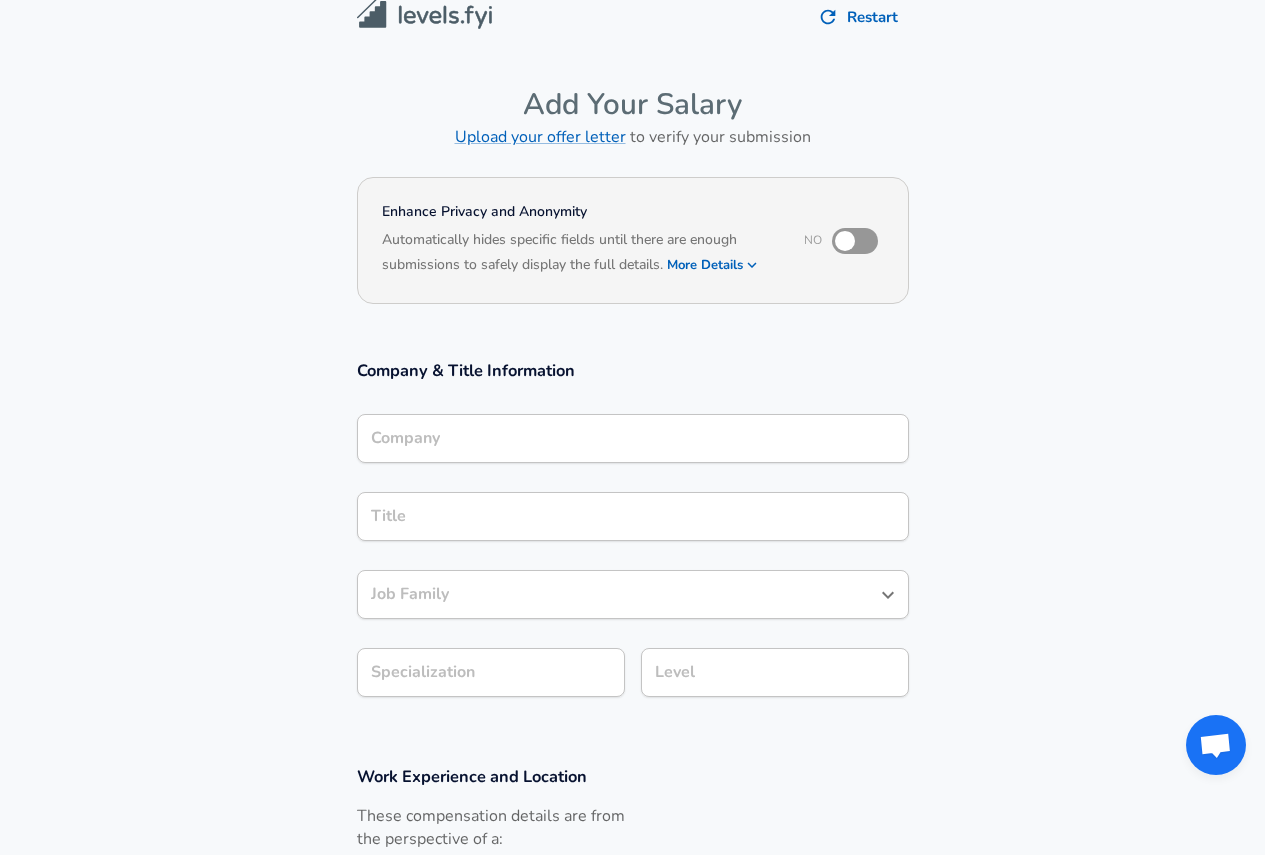 click on "Company Company" at bounding box center [633, 441] 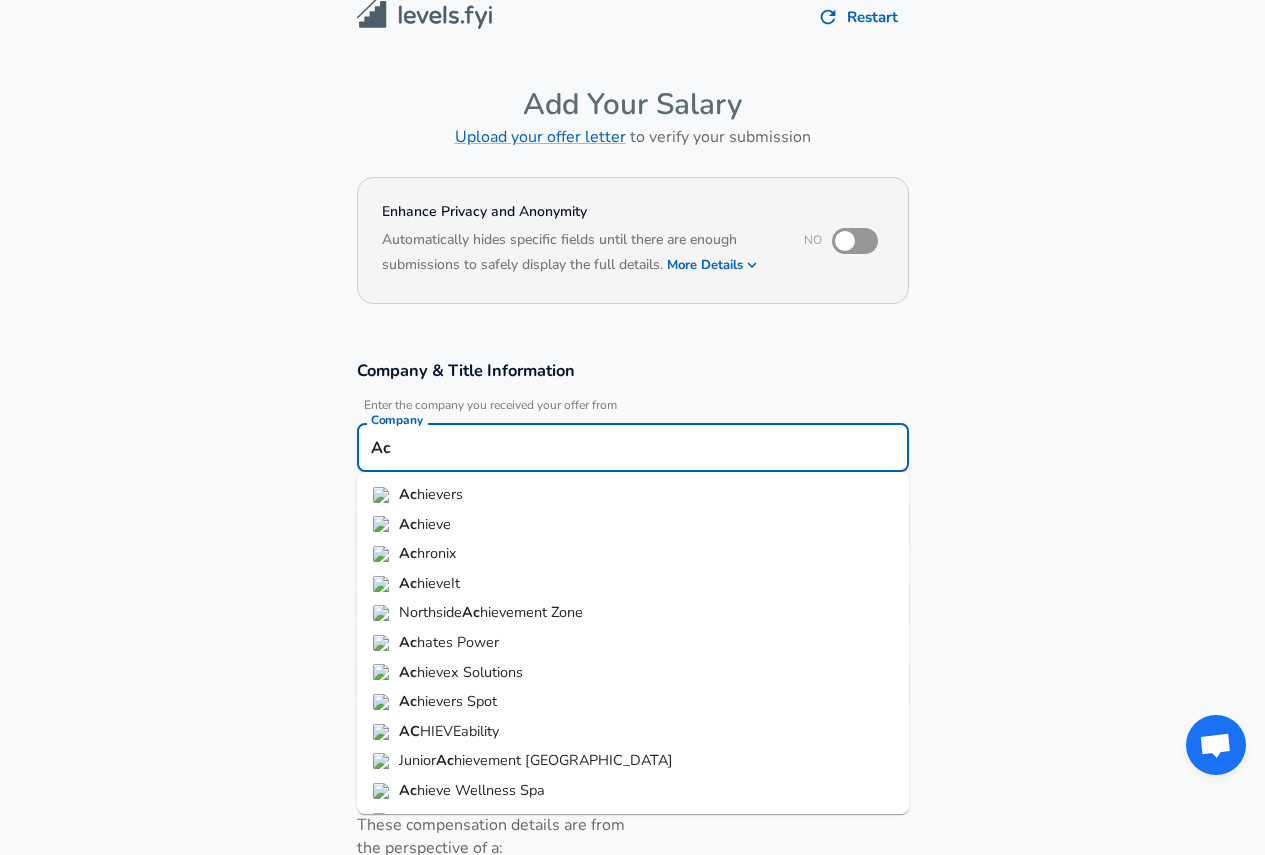 type on "A" 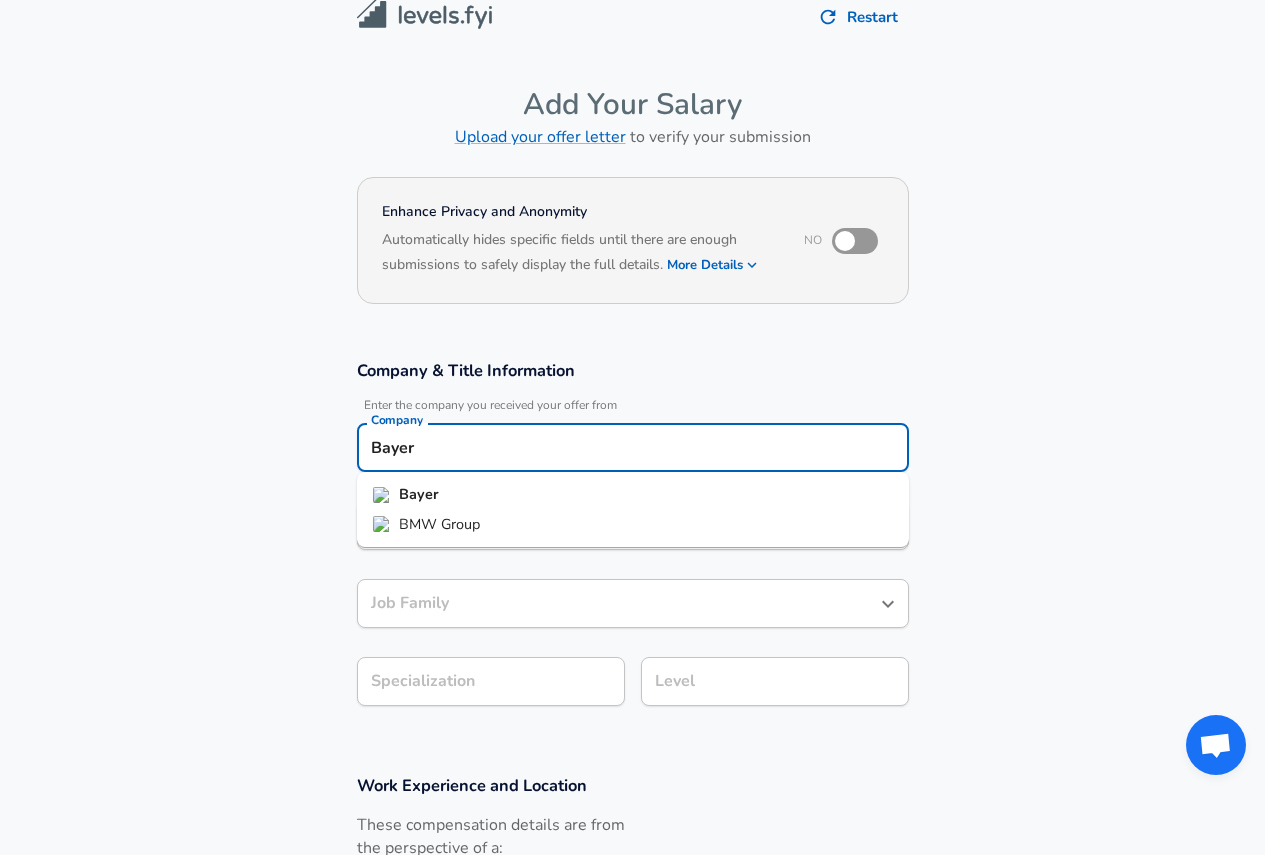 click on "Bayer" at bounding box center (419, 494) 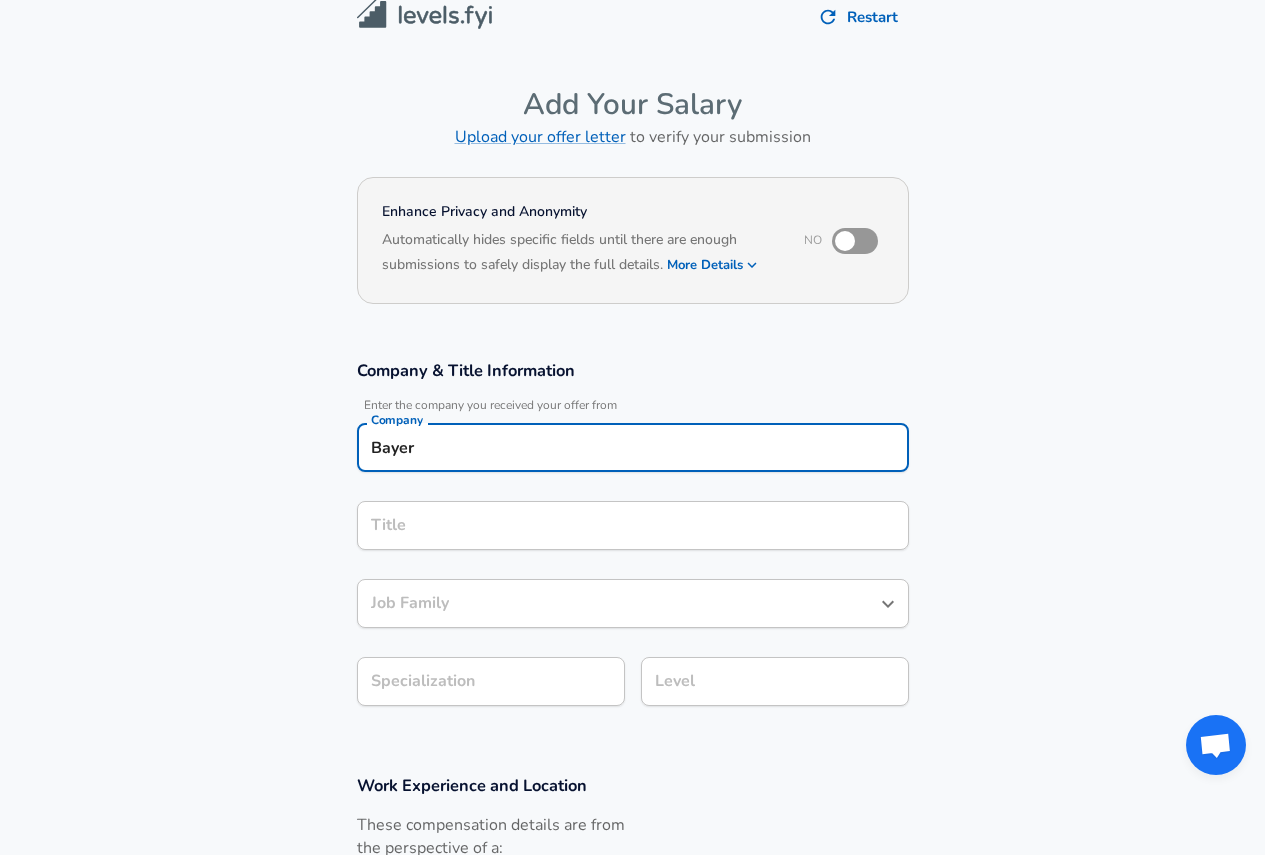 type on "Bayer" 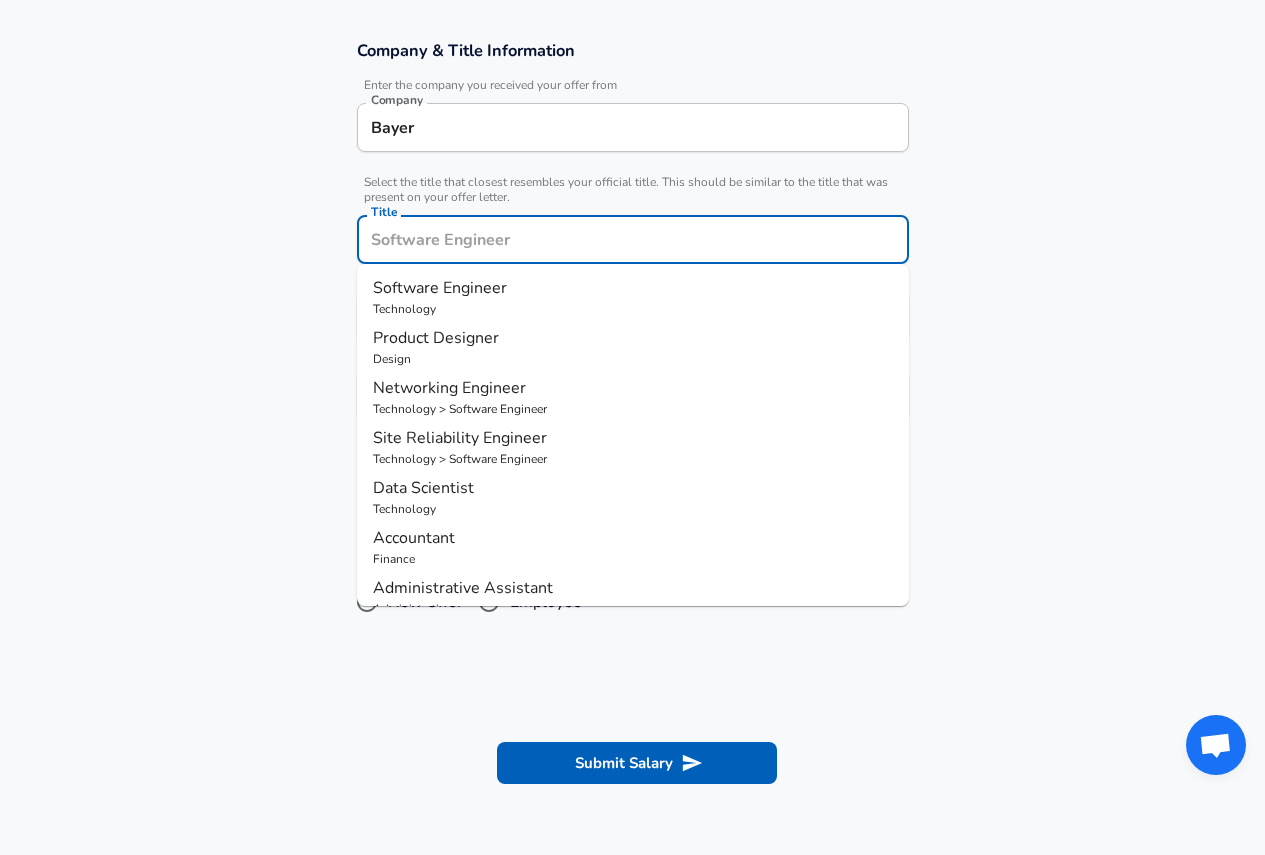 scroll, scrollTop: 360, scrollLeft: 0, axis: vertical 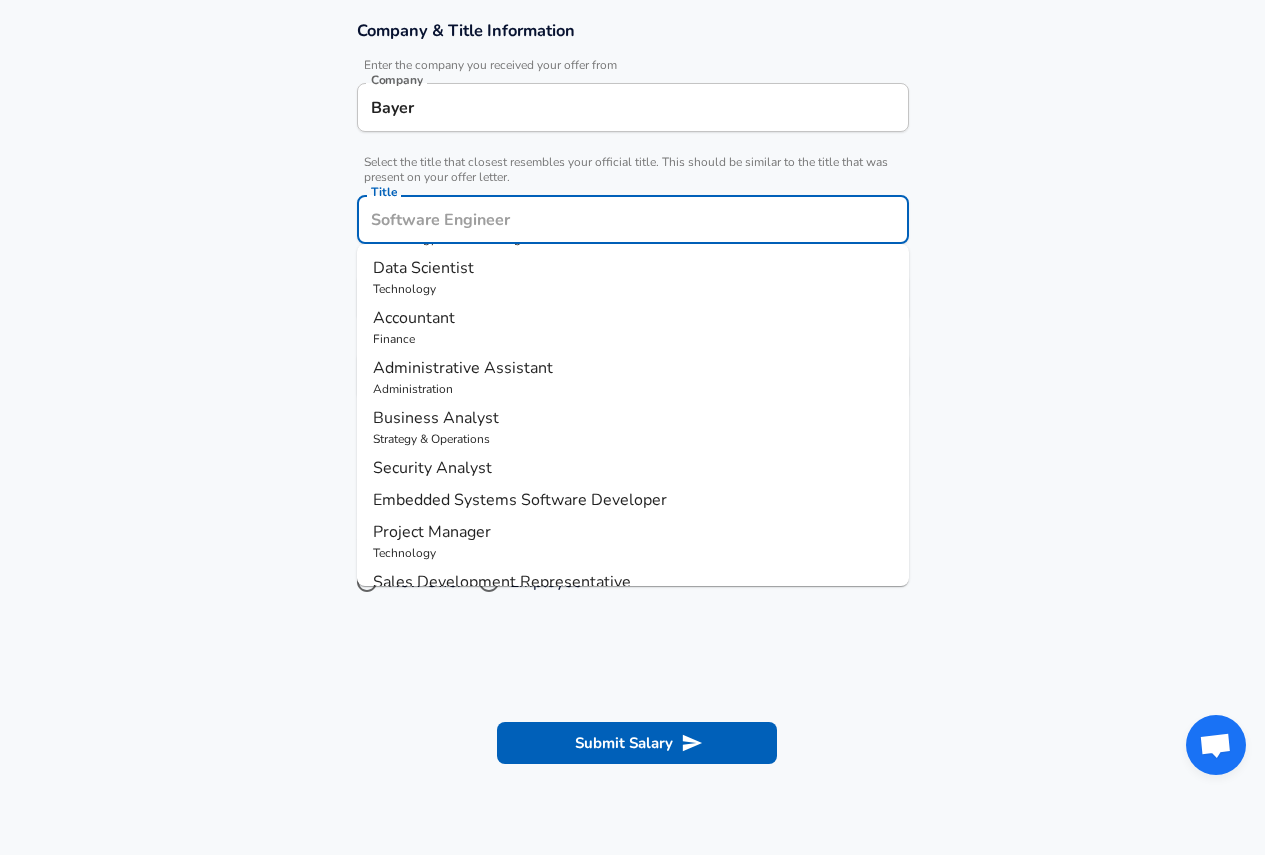 click on "Business Analyst" at bounding box center [436, 418] 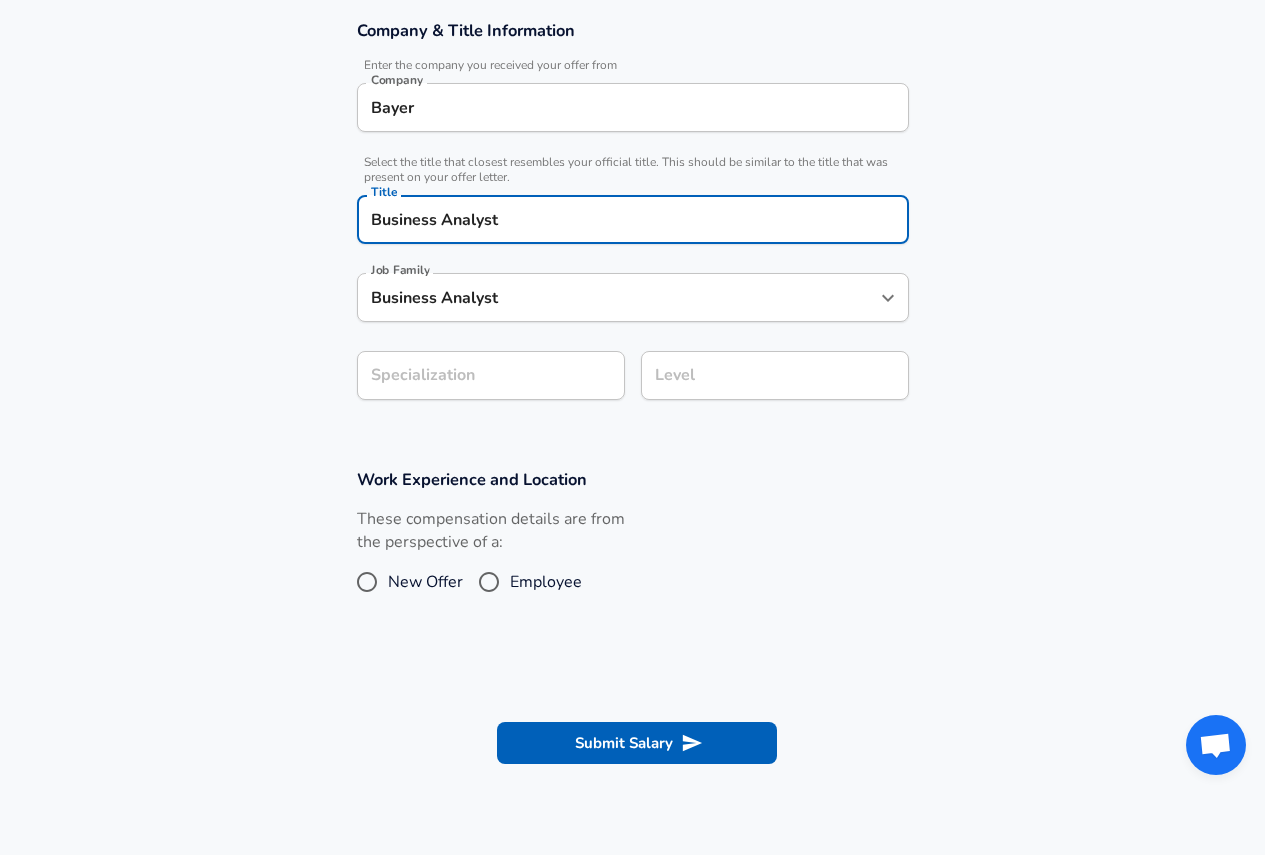 scroll, scrollTop: 400, scrollLeft: 0, axis: vertical 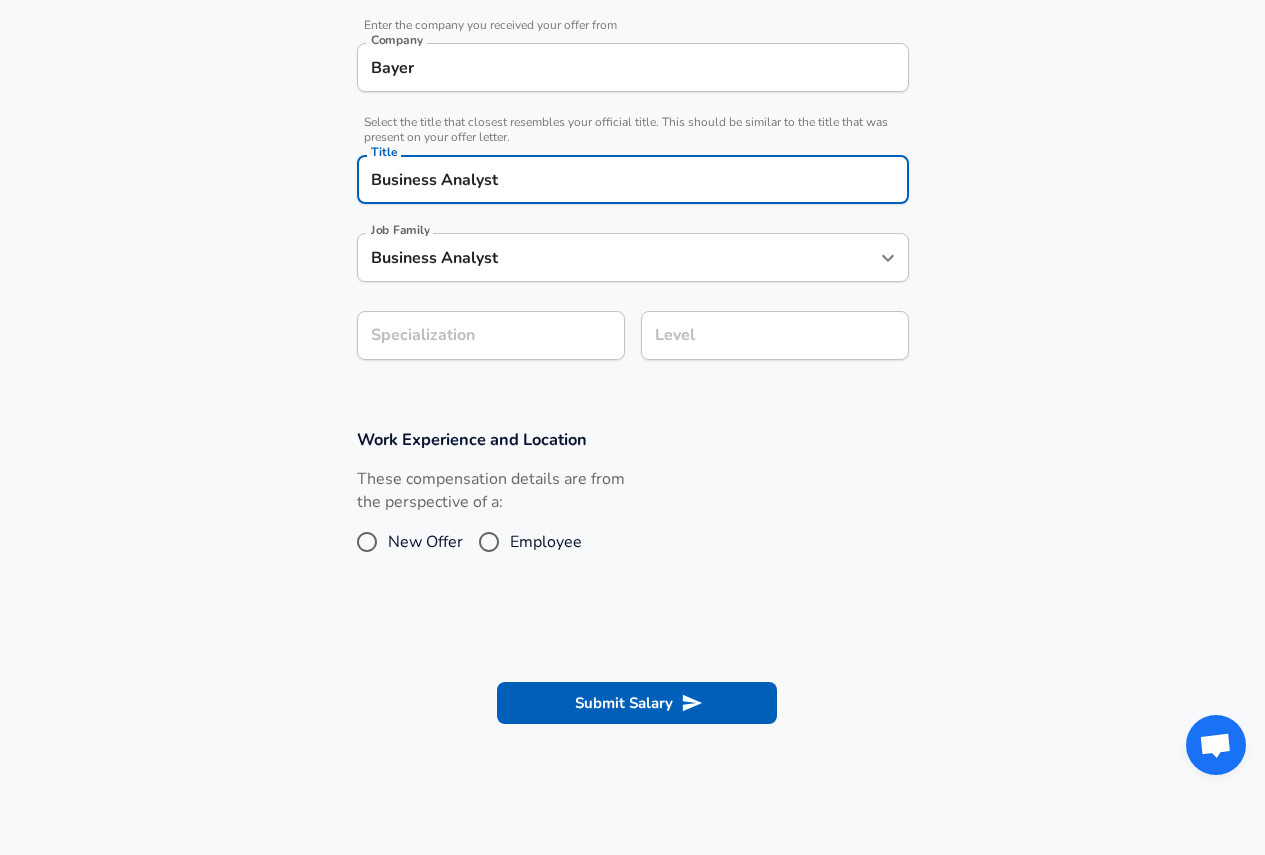 click on "Business Analyst" at bounding box center [618, 257] 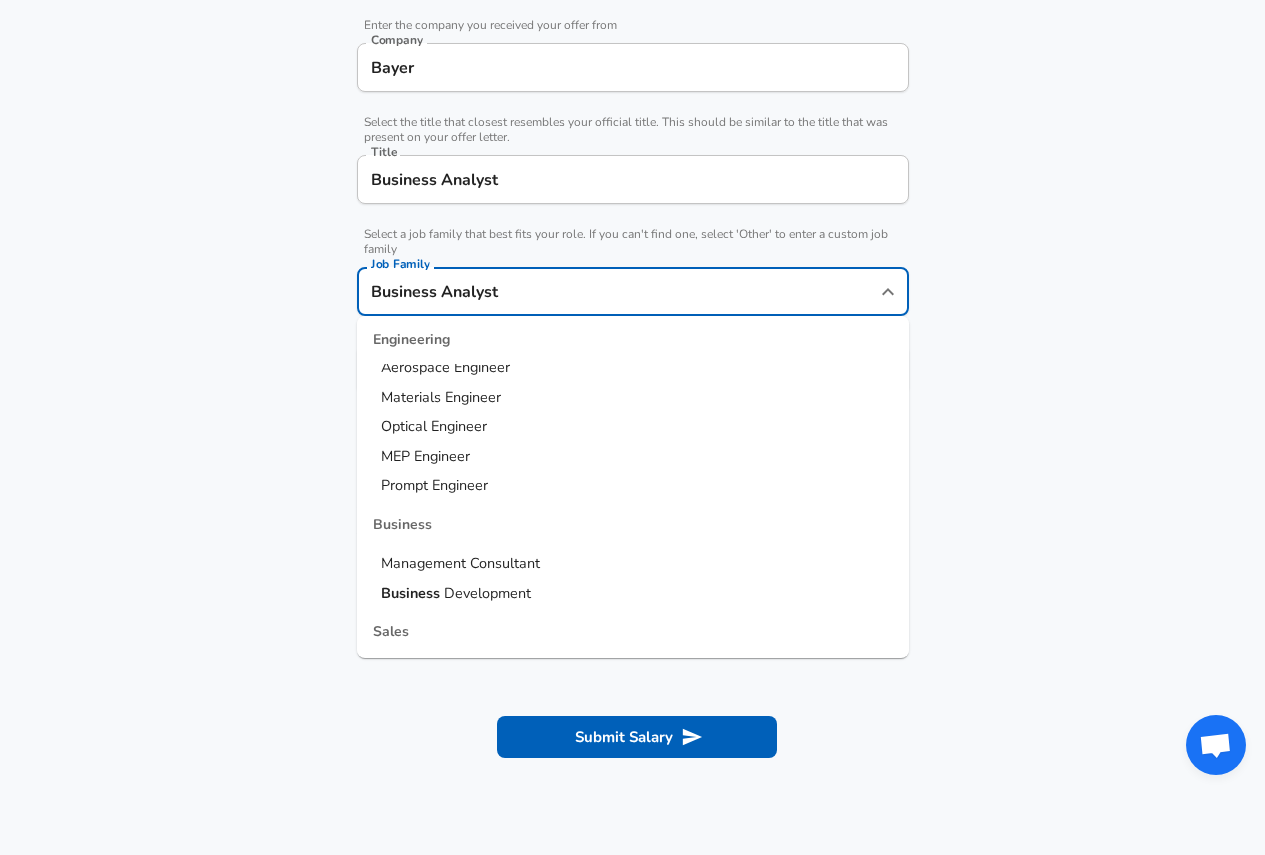 scroll, scrollTop: 700, scrollLeft: 0, axis: vertical 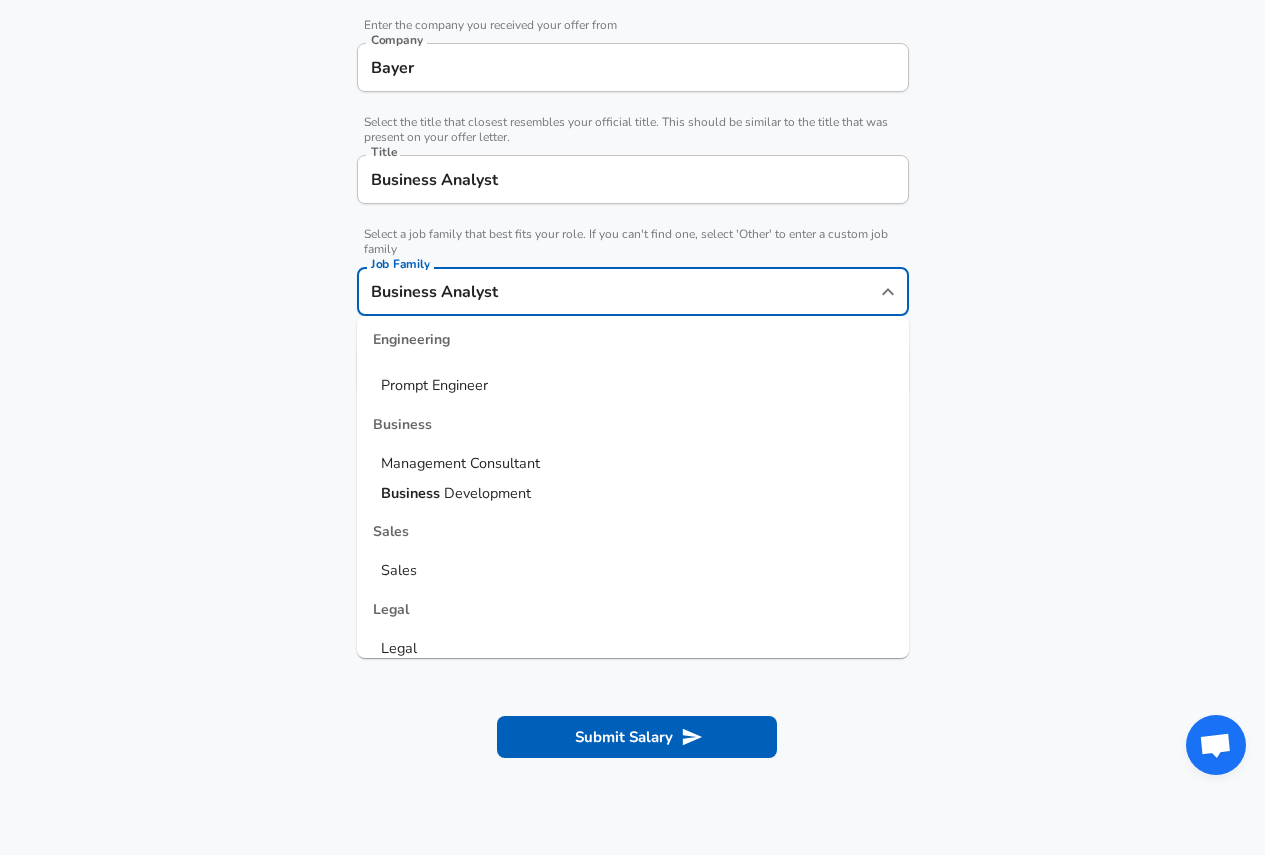 click on "Management Consultant" at bounding box center (460, 463) 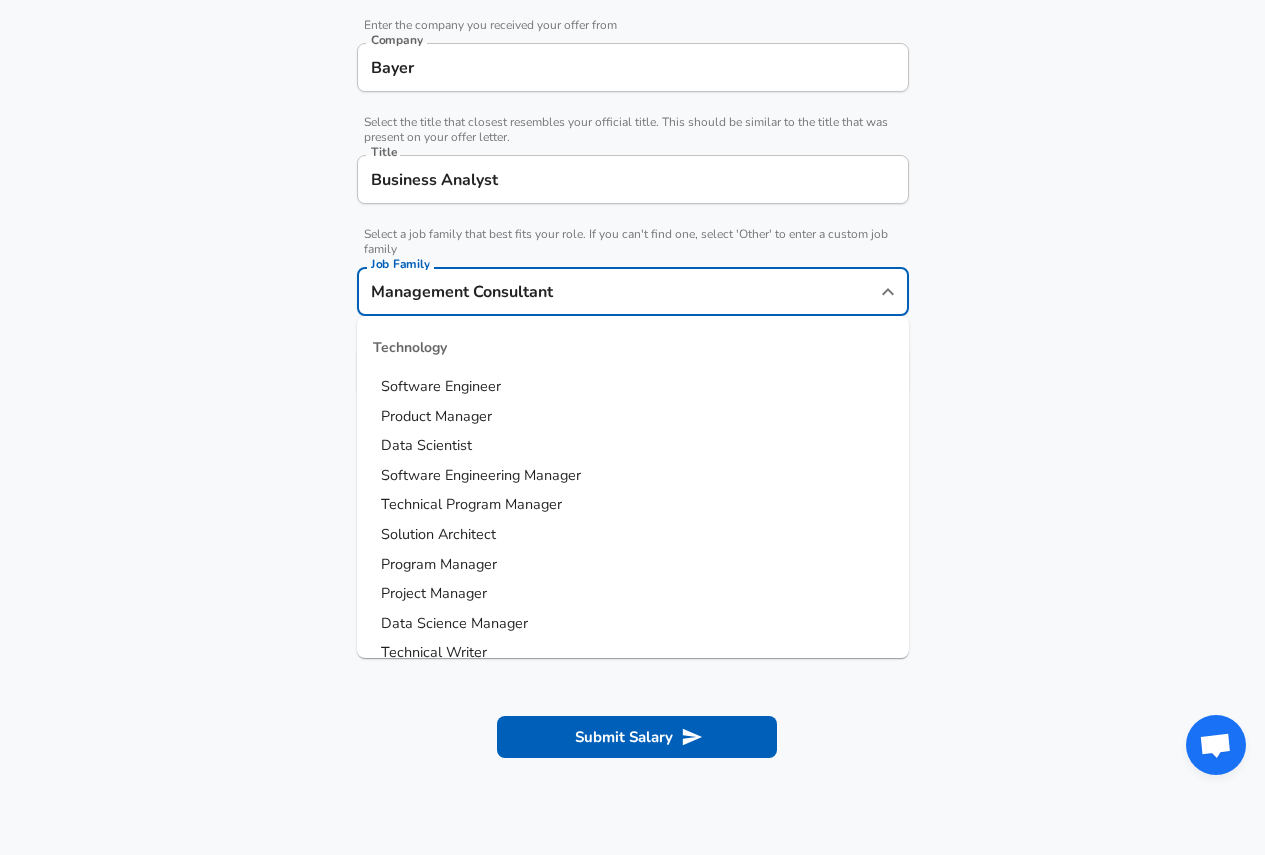 click on "Management Consultant" at bounding box center [618, 291] 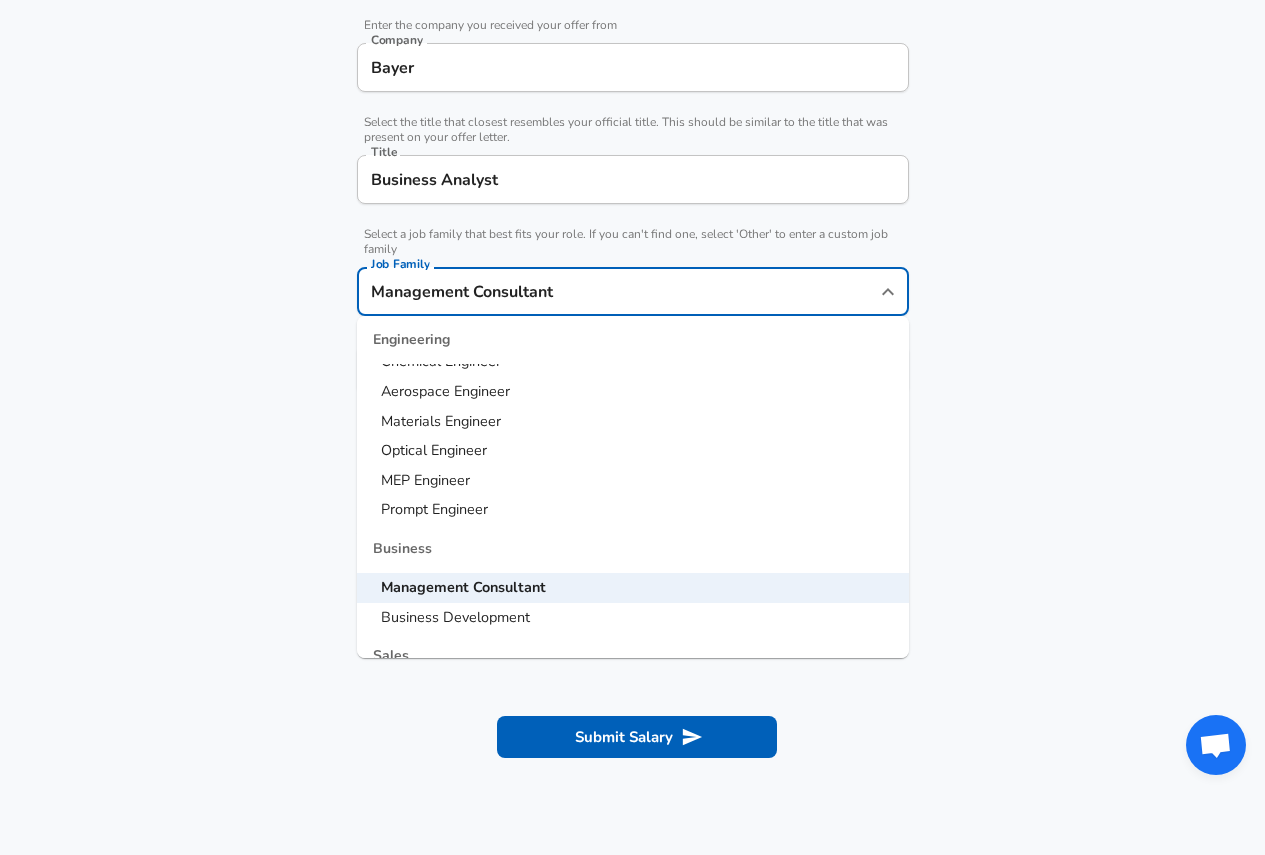 scroll, scrollTop: 621, scrollLeft: 0, axis: vertical 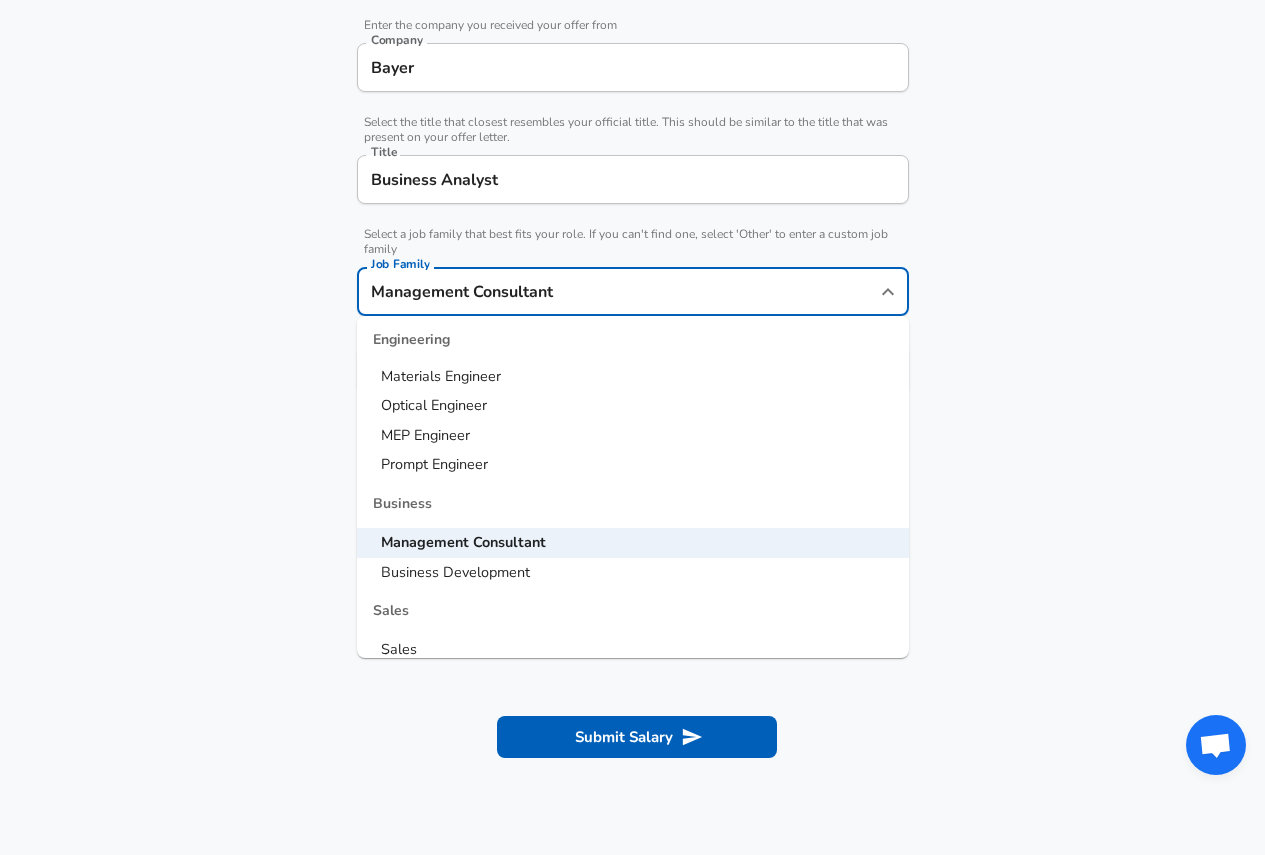 click on "Business Development" at bounding box center (455, 572) 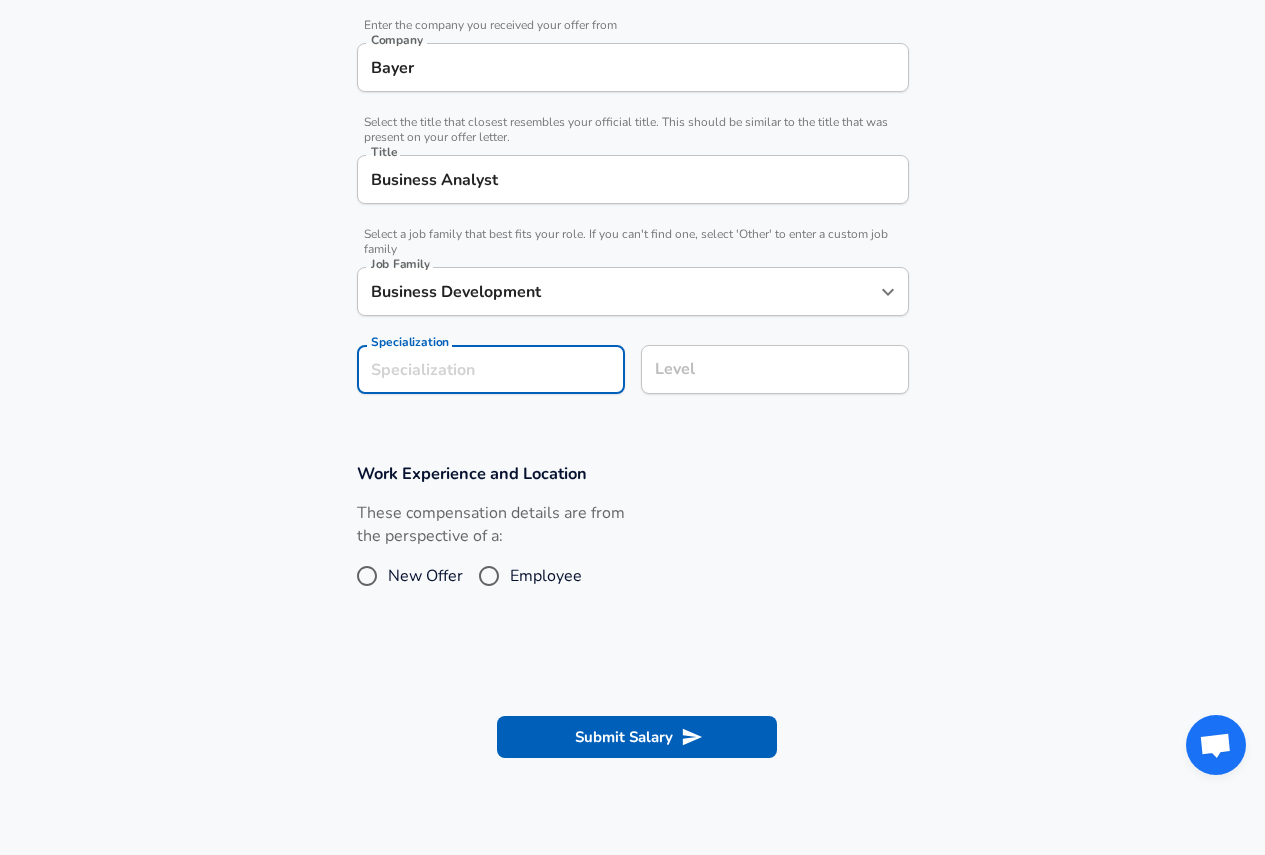 scroll, scrollTop: 460, scrollLeft: 0, axis: vertical 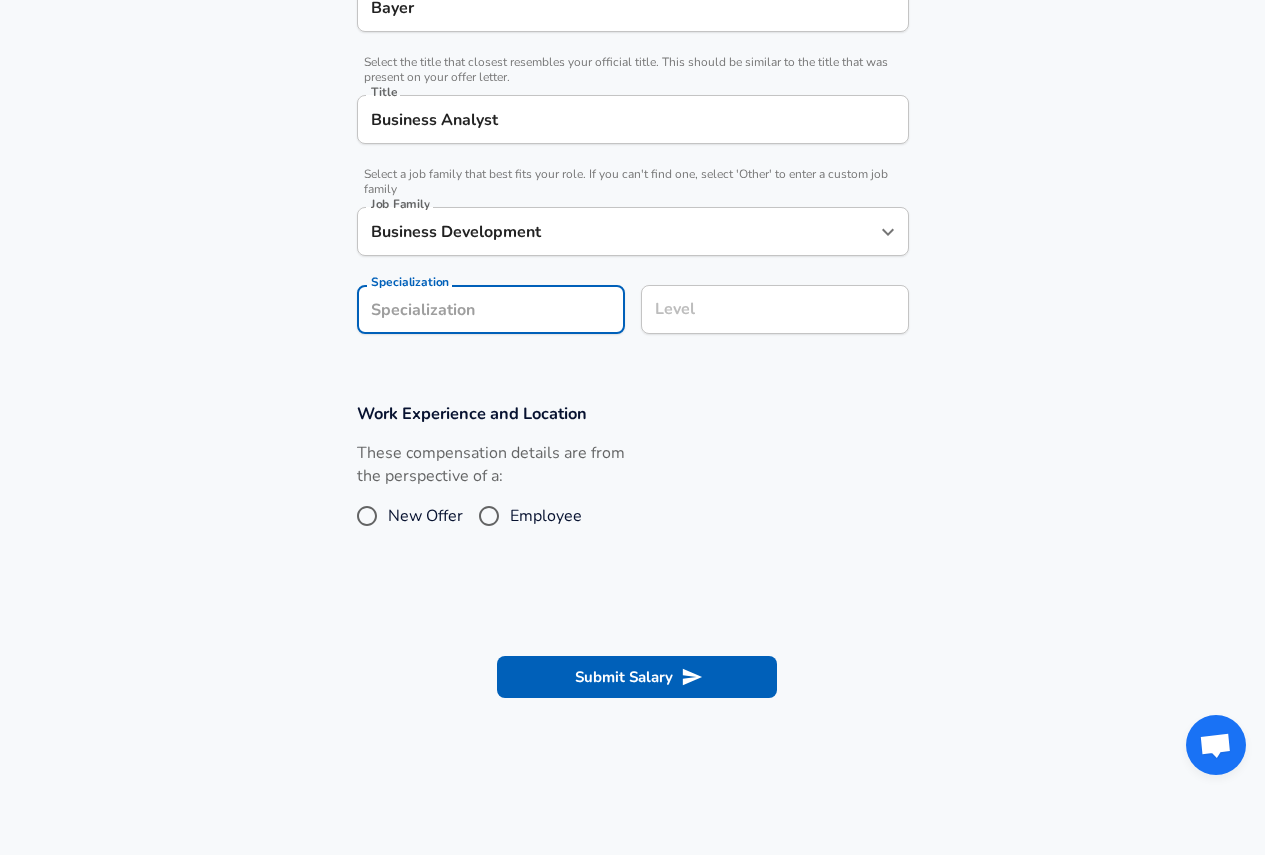 click on "Enhance Privacy and Anonymity No Automatically hides specific fields until there are enough submissions to safely display the full details.   More Details Based on your submission and the data points that we have already collected, we will automatically hide and anonymize specific fields if there aren't enough data points to remain sufficiently anonymous. Company & Title Information   Enter the company you received your offer from Company Bayer Company   Select the title that closest resembles your official title. This should be similar to the title that was present on your offer letter. Title Business Analyst Title   Select a job family that best fits your role. If you can't find one, select 'Other' to enter a custom job family Job Family Business Development Job Family Specialization Specialization Level Level Work Experience and Location These compensation details are from the perspective of a: New Offer Employee Submit Salary" at bounding box center [632, 230] 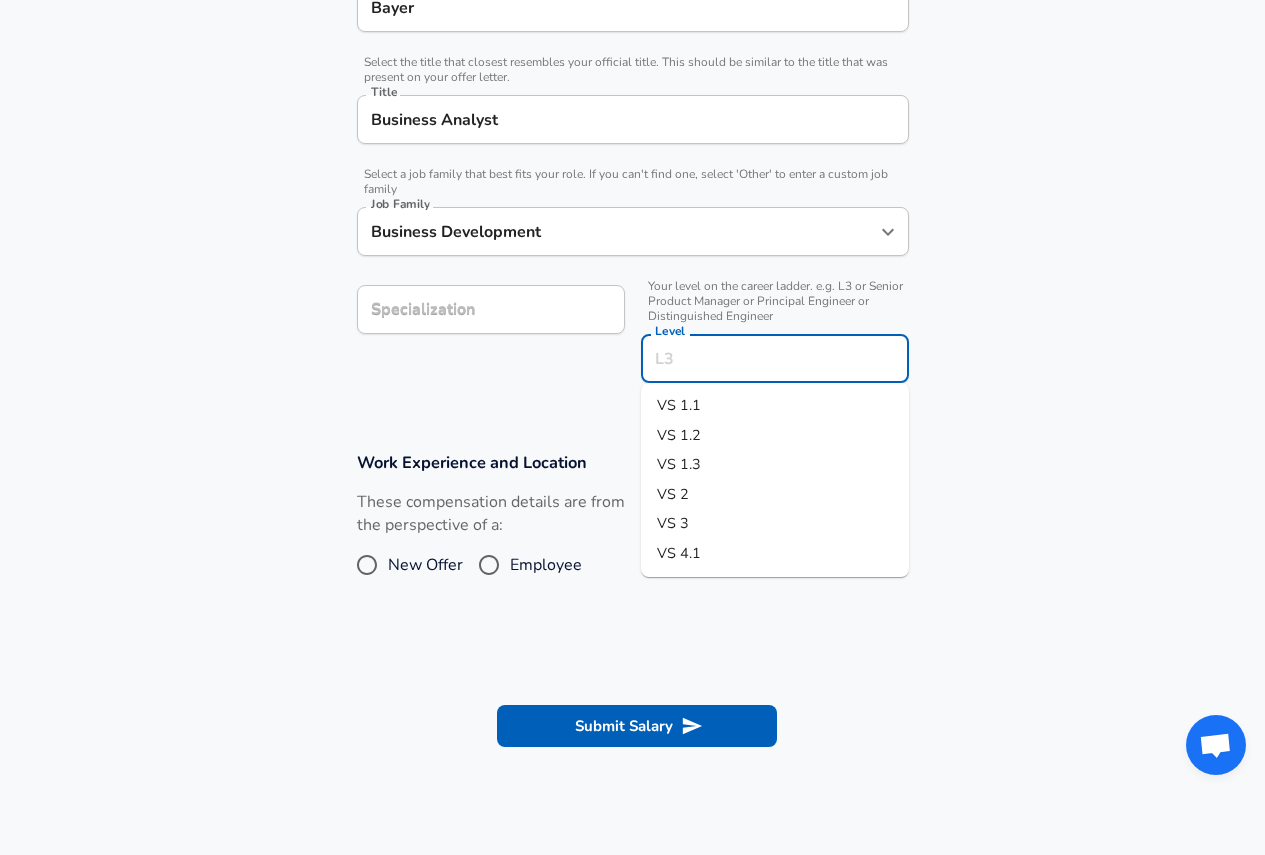 scroll, scrollTop: 500, scrollLeft: 0, axis: vertical 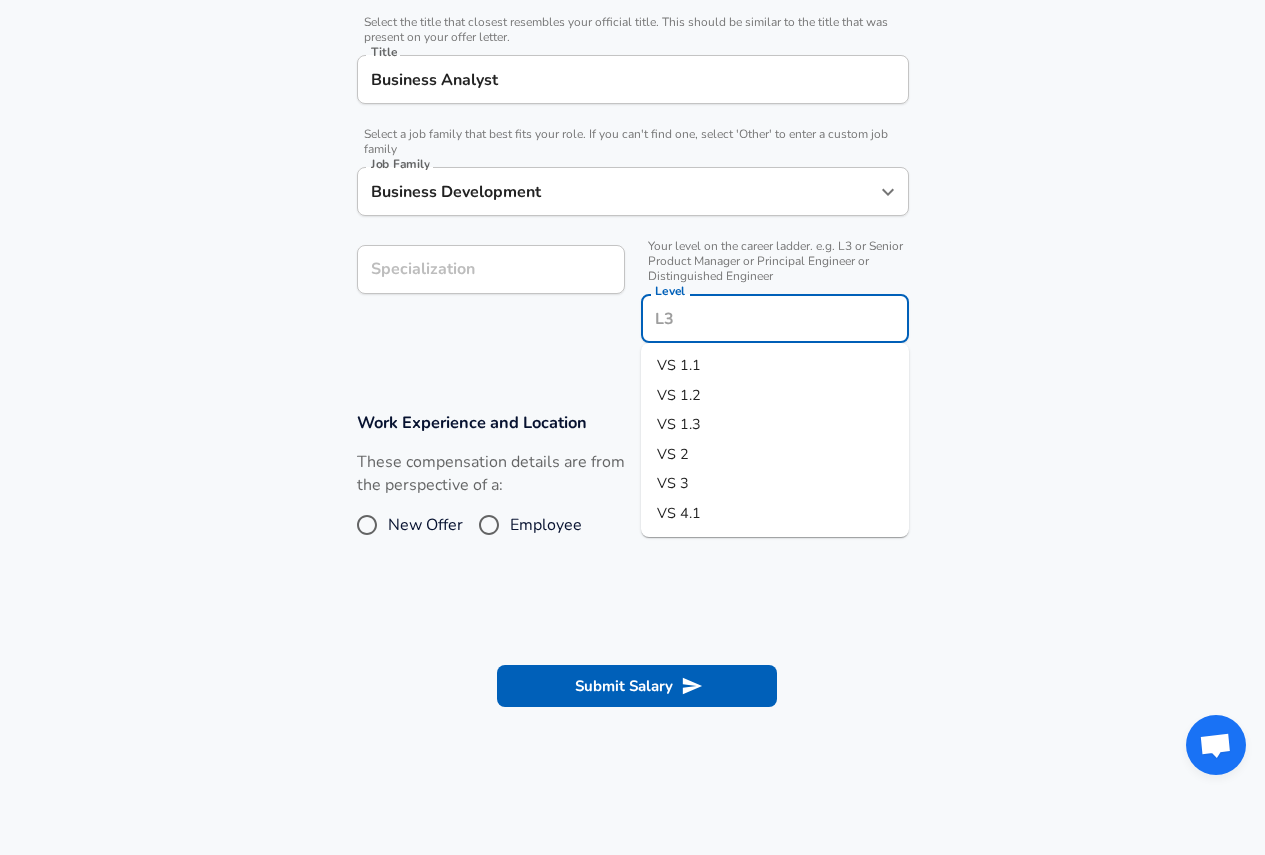 click on "Level" at bounding box center [775, 318] 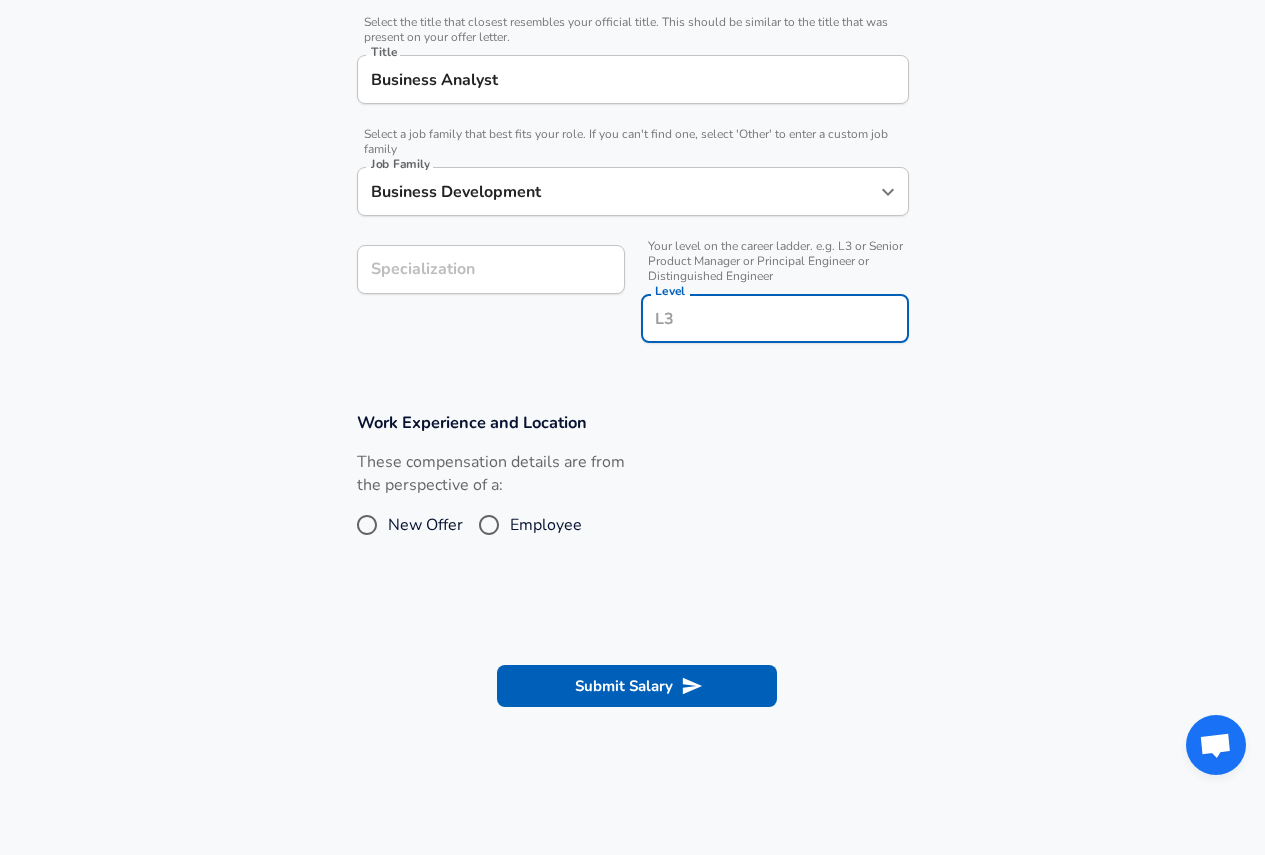 click on "Level" at bounding box center [775, 318] 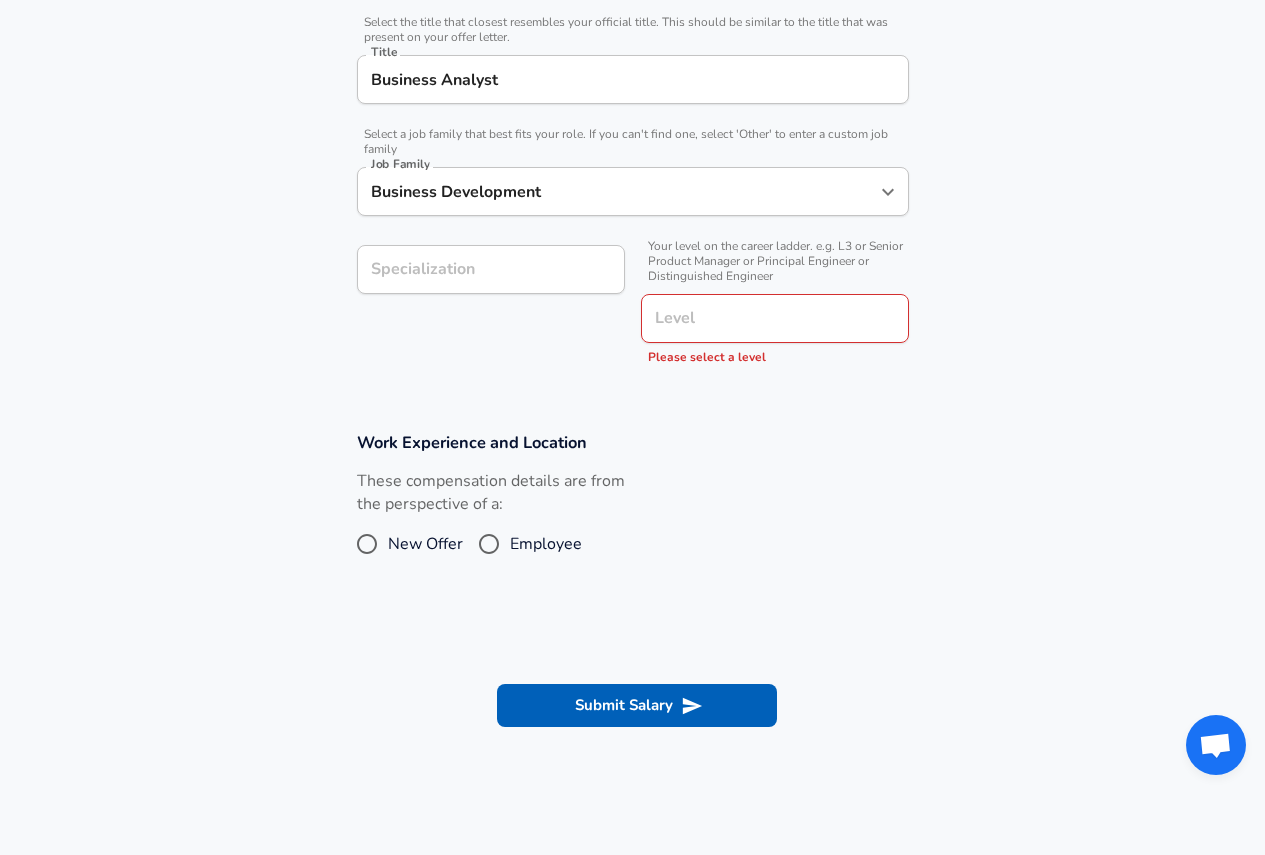 click on "Work Experience and Location These compensation details are from the perspective of a: New Offer Employee" at bounding box center [633, 504] 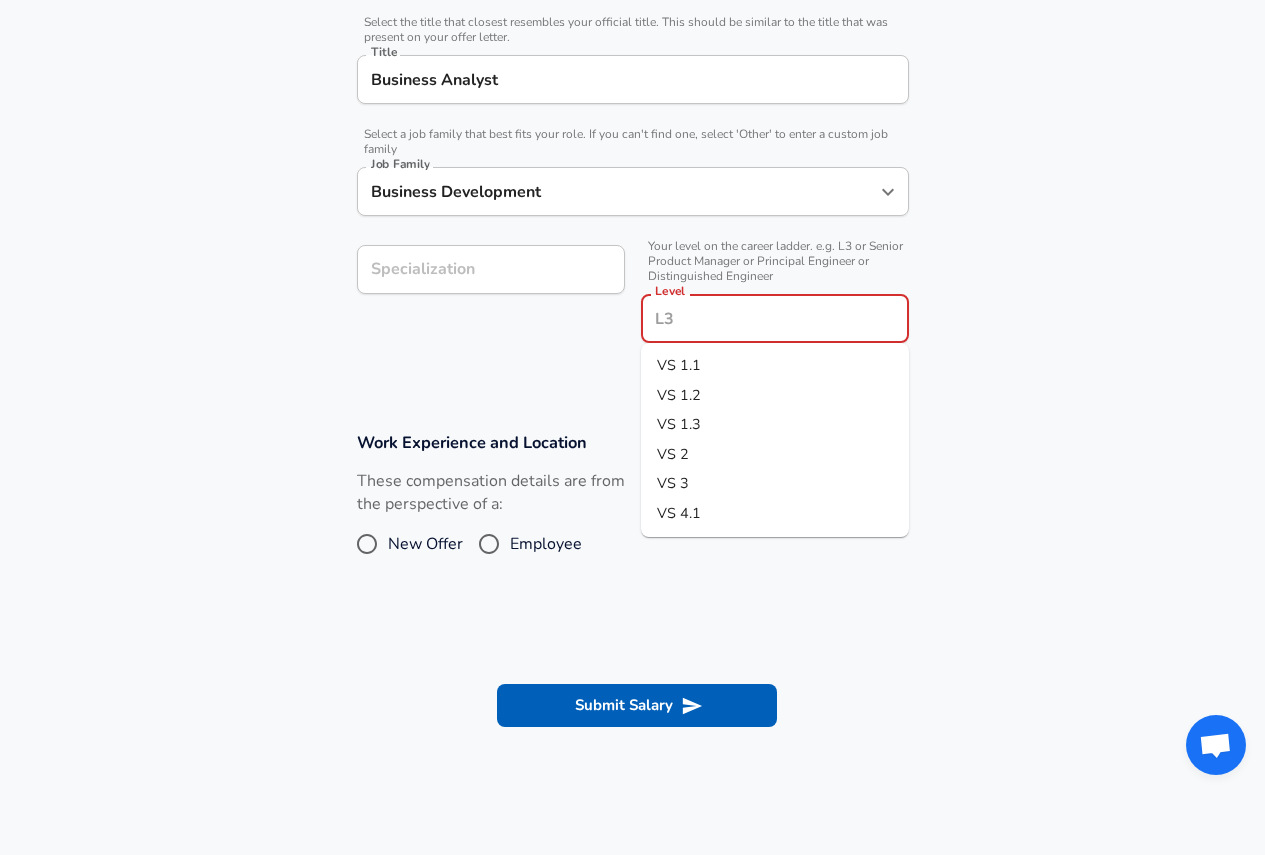 click on "Level" at bounding box center (775, 318) 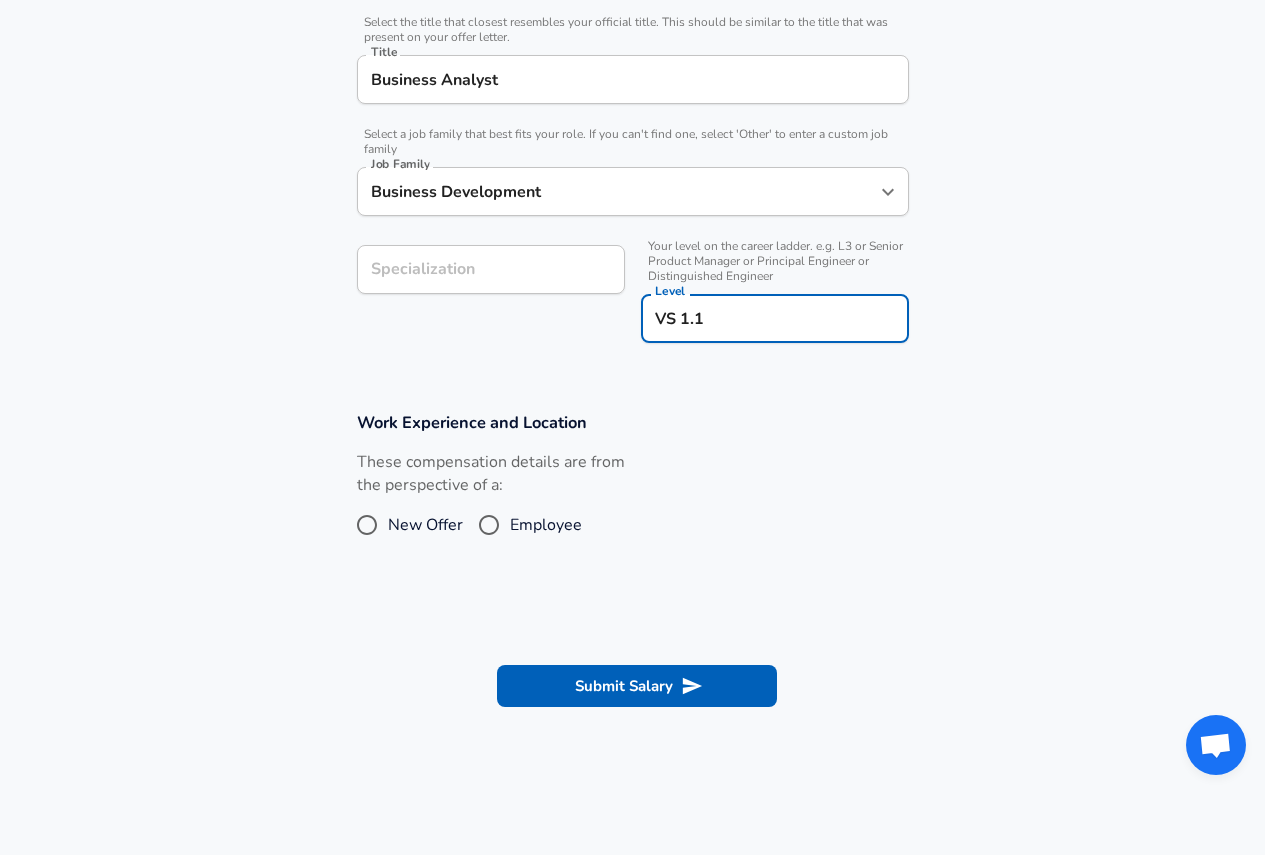 click on "VS 1.1" at bounding box center [775, 318] 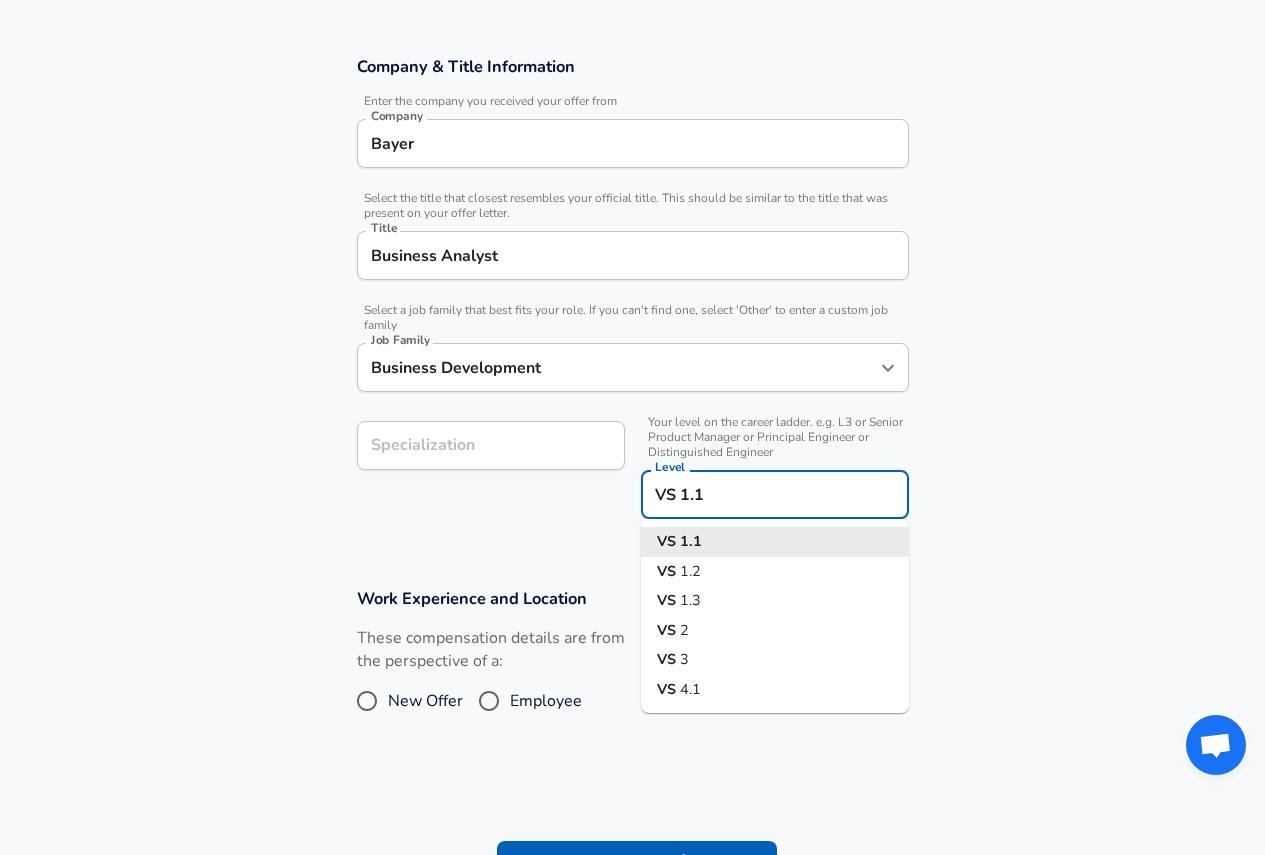 scroll, scrollTop: 296, scrollLeft: 0, axis: vertical 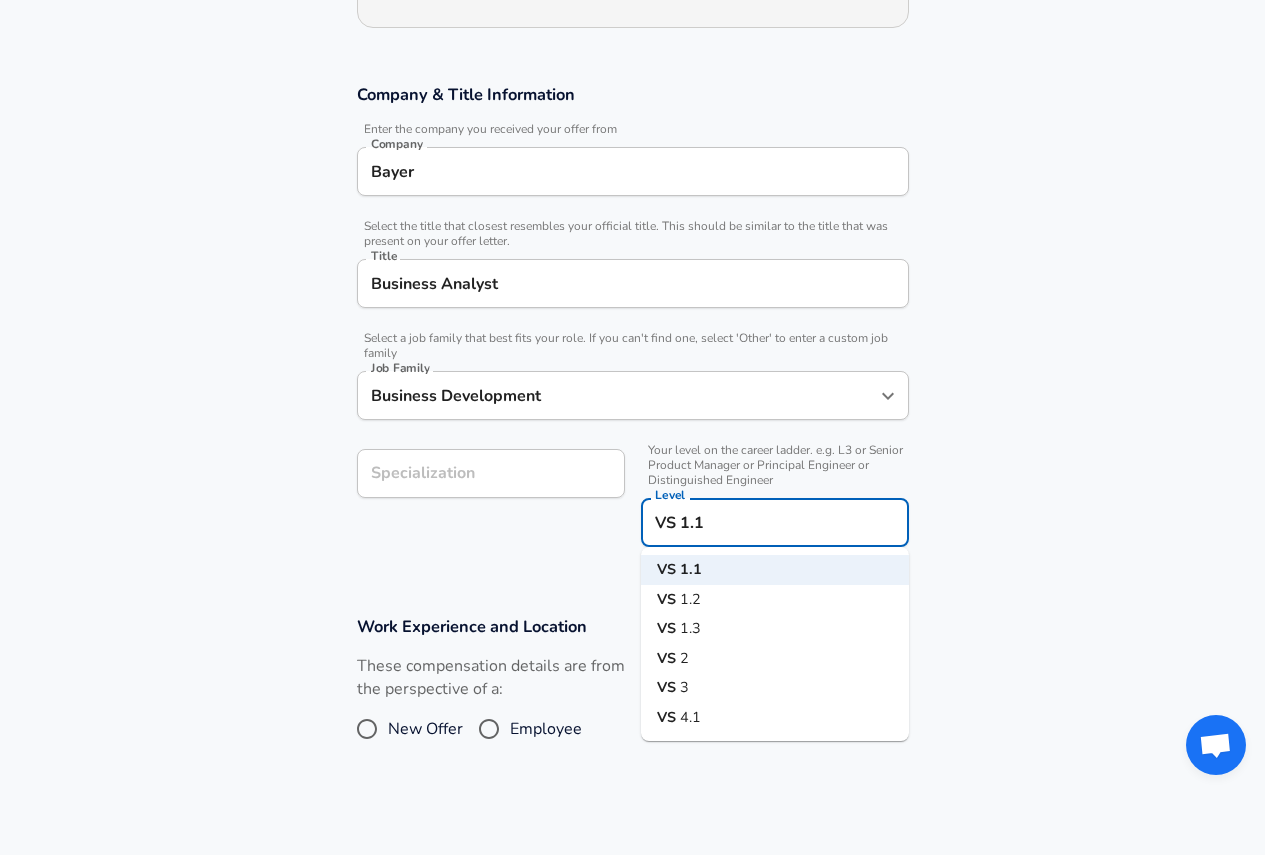 click on "VS    1.3" at bounding box center [775, 629] 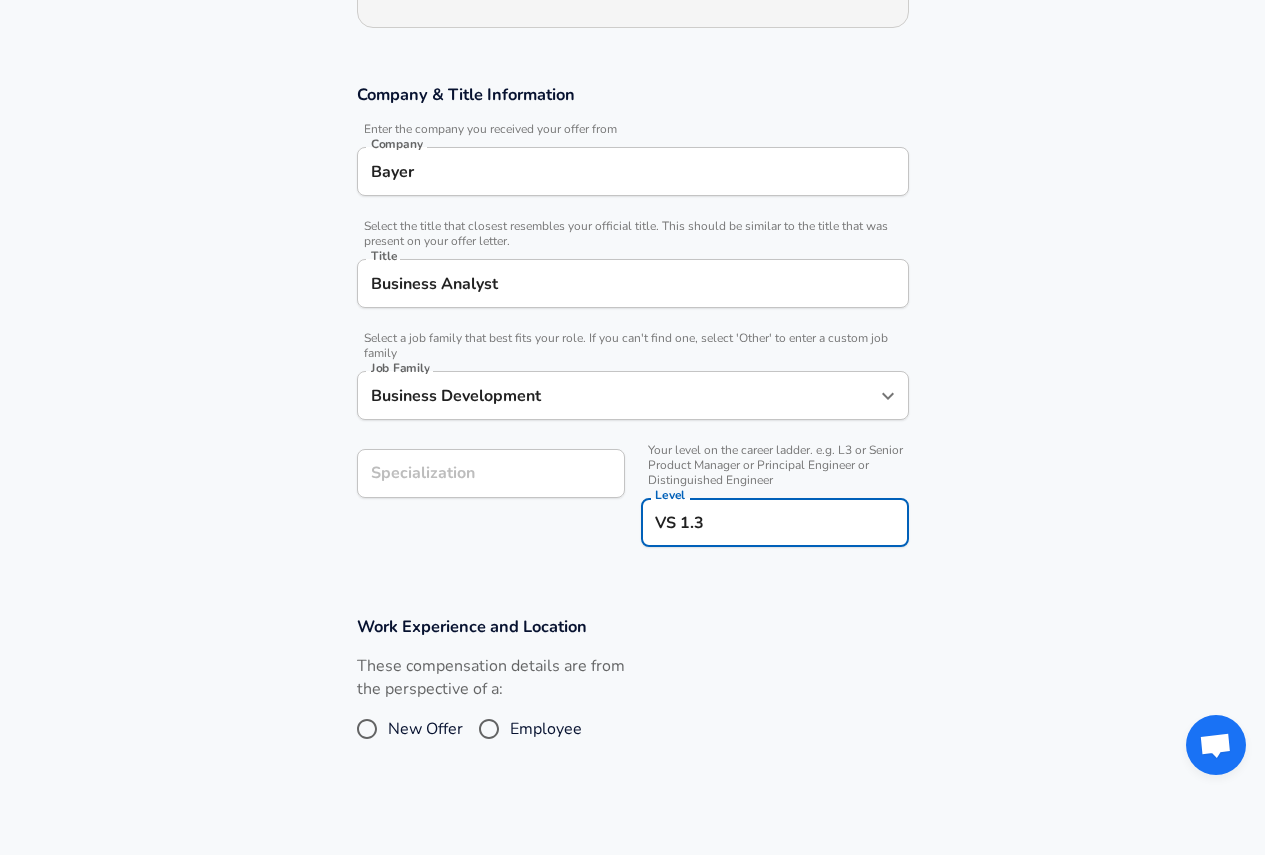 click on "Specialization Specialization" at bounding box center (483, 496) 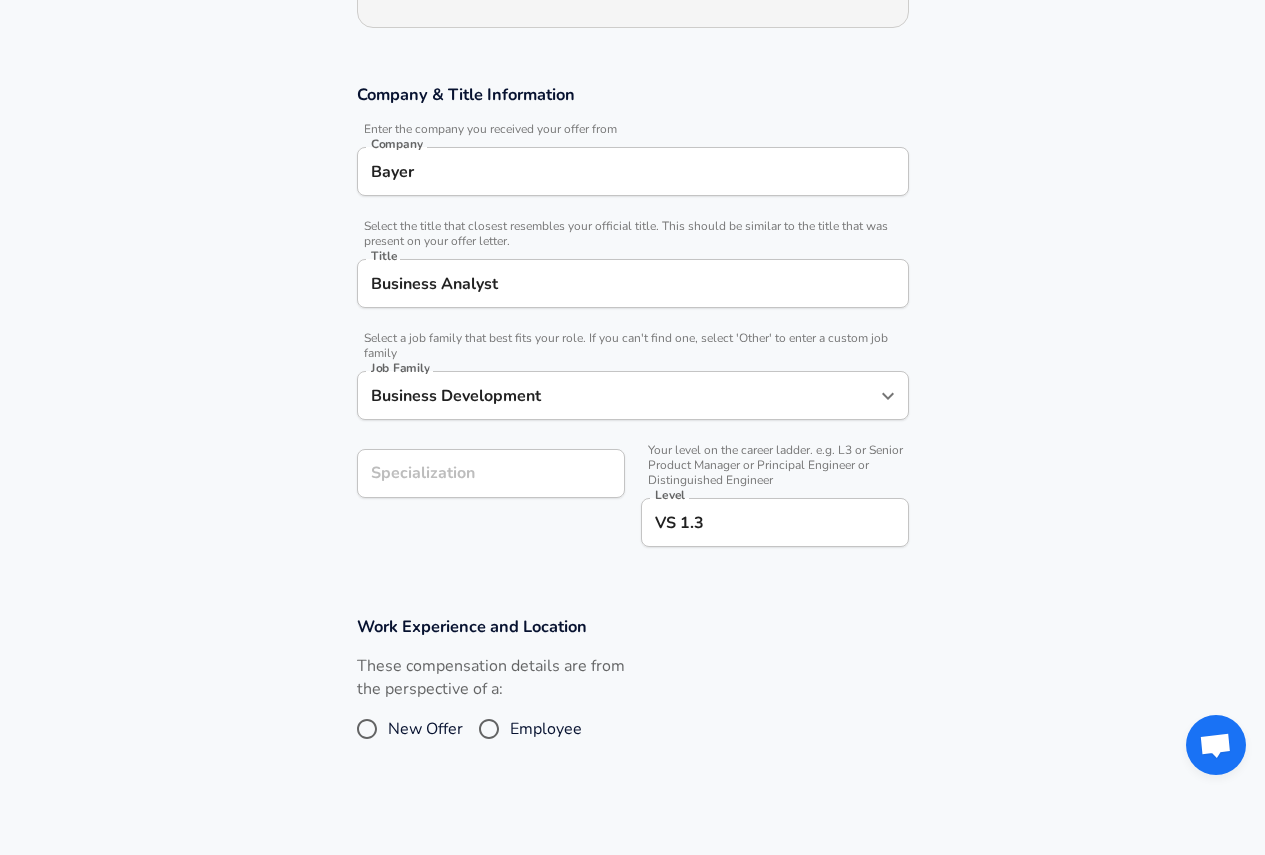 click on "Specialization" at bounding box center (491, 473) 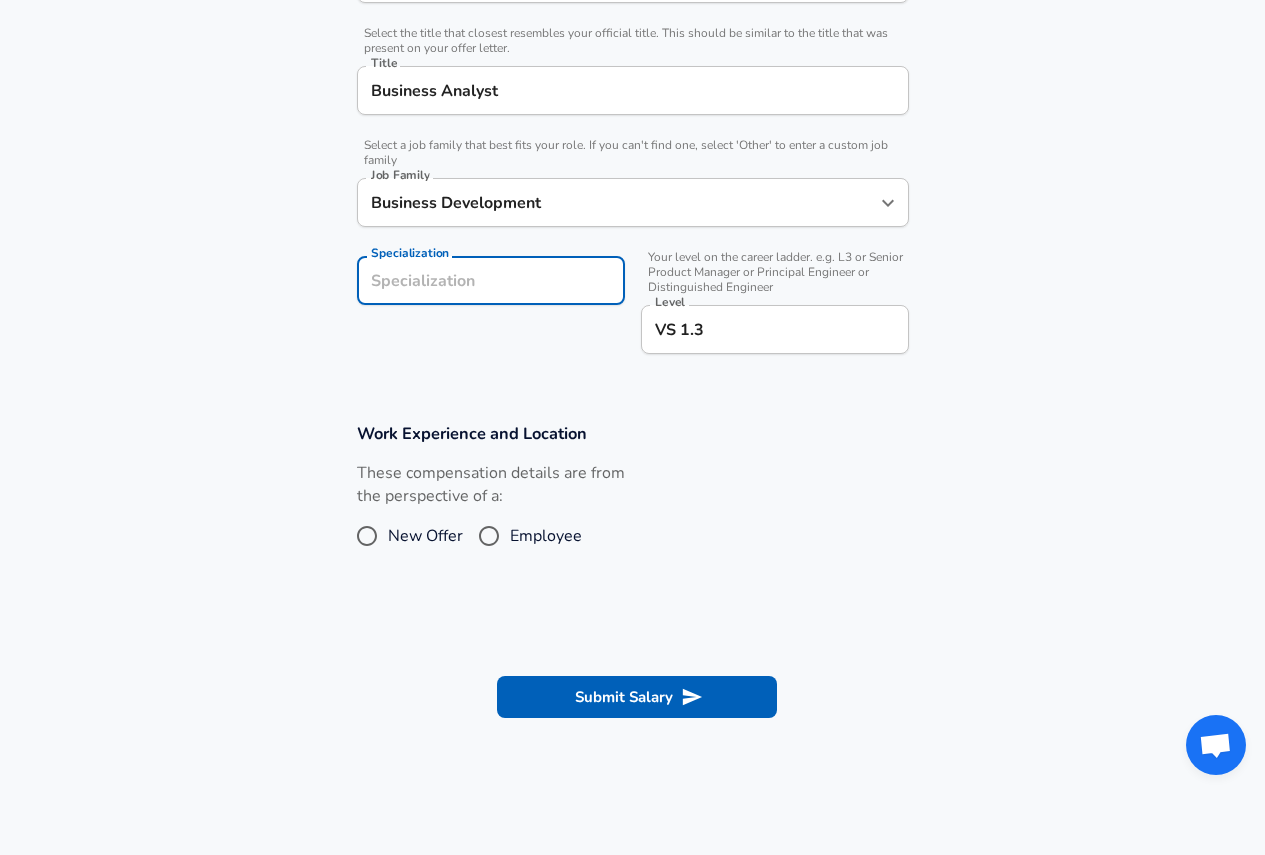 scroll, scrollTop: 496, scrollLeft: 0, axis: vertical 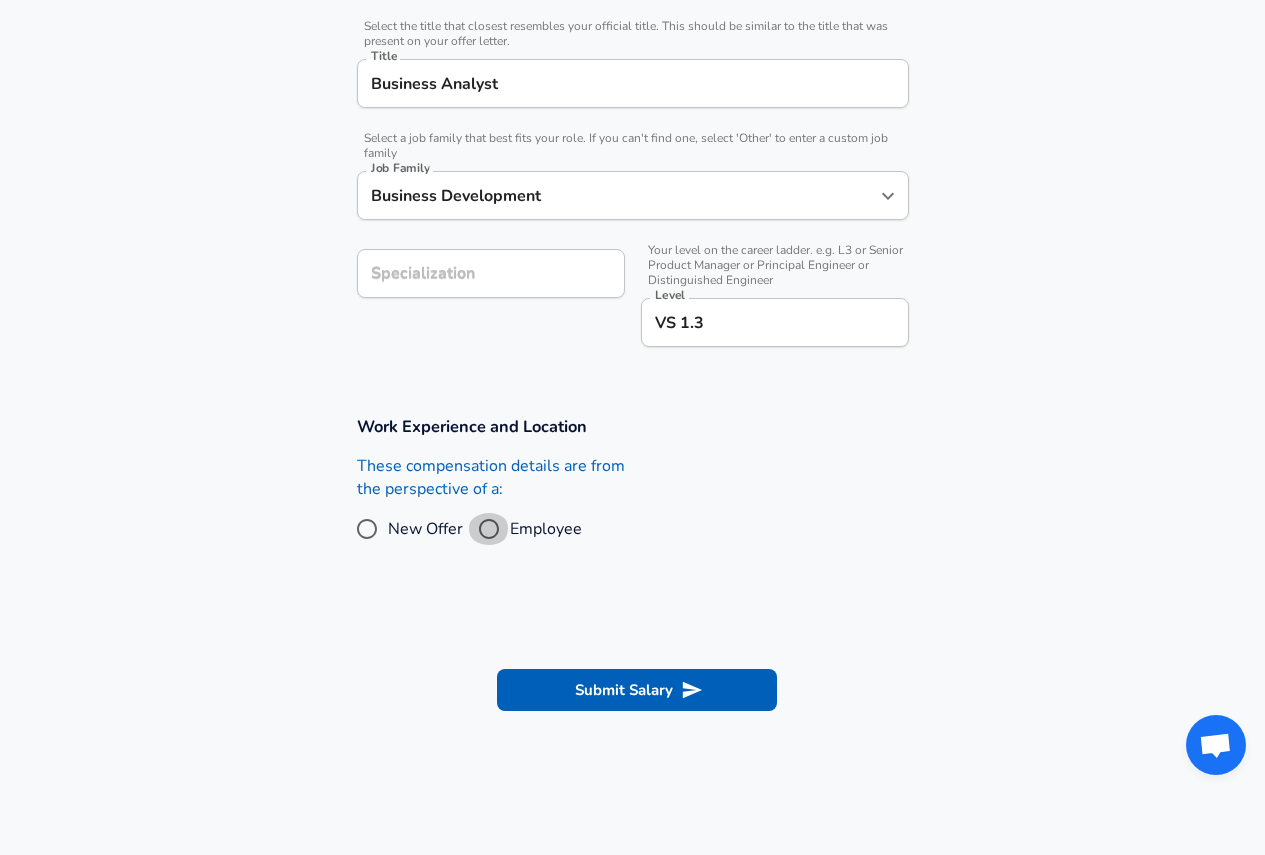 click on "Employee" at bounding box center (489, 529) 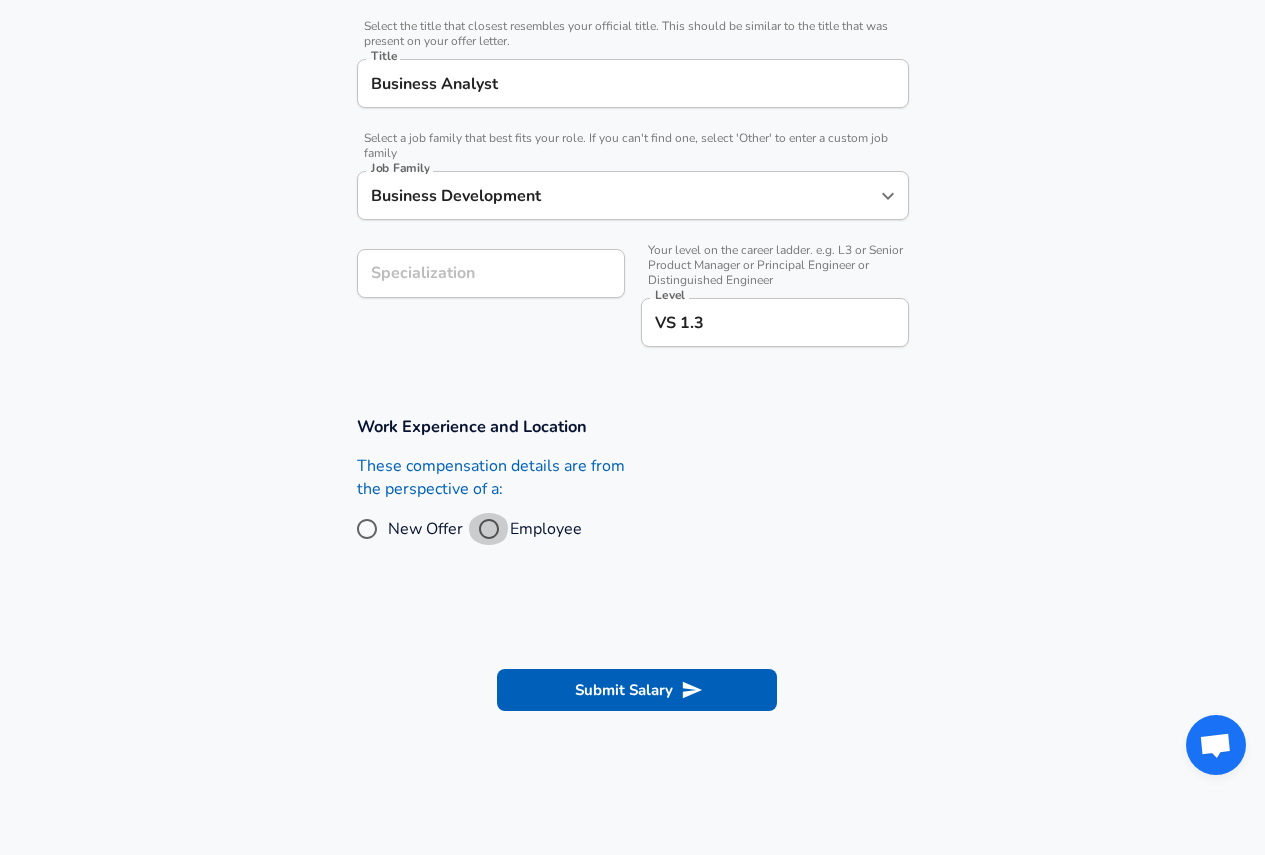 radio on "true" 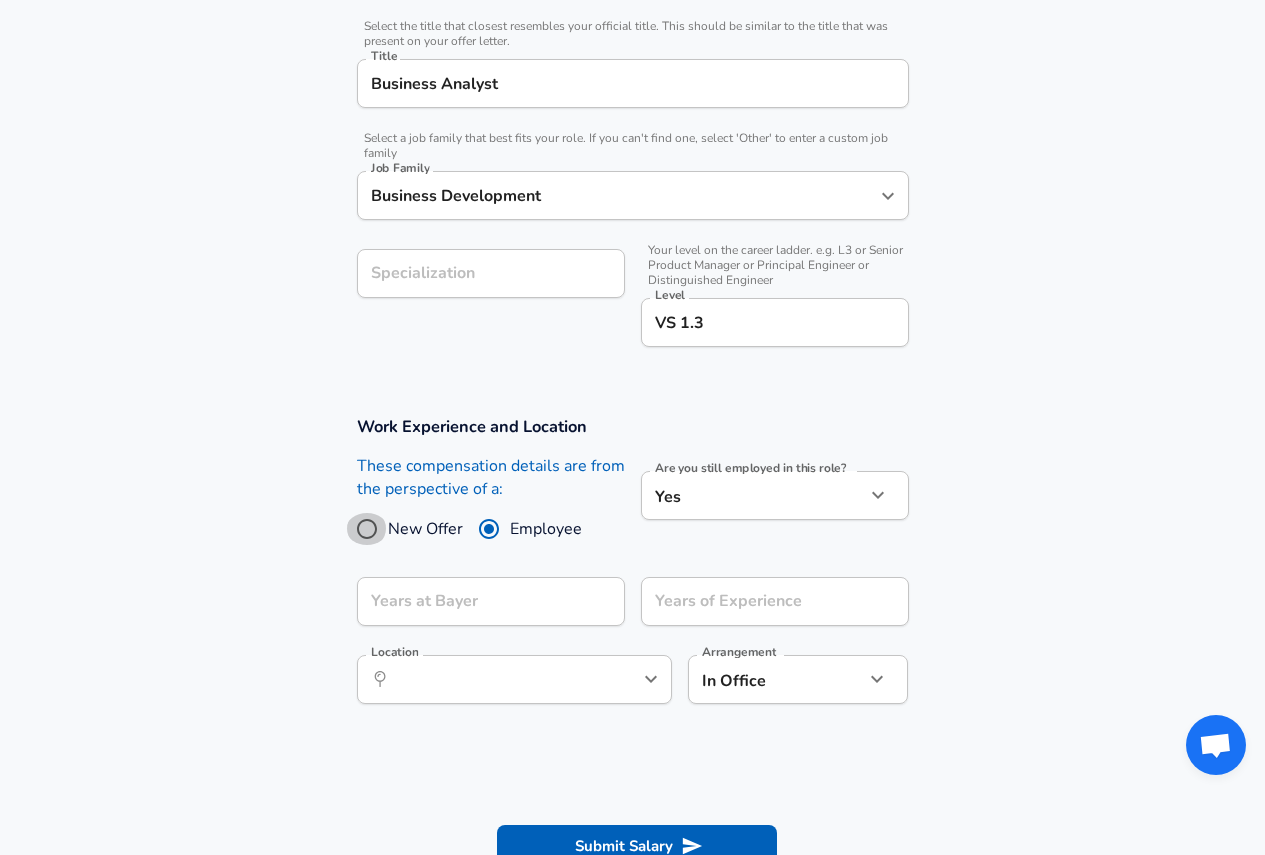 click on "New Offer" at bounding box center (367, 529) 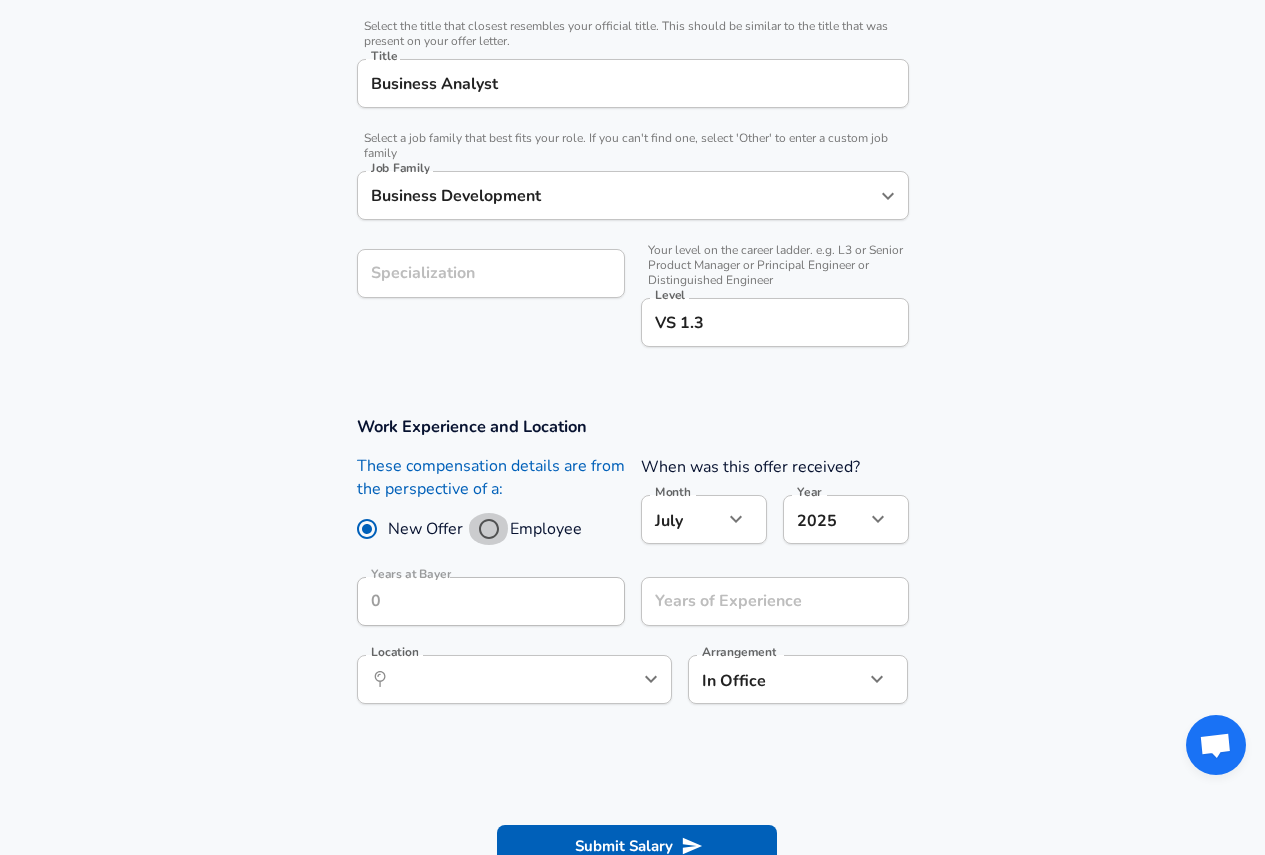 click on "Employee" at bounding box center (489, 529) 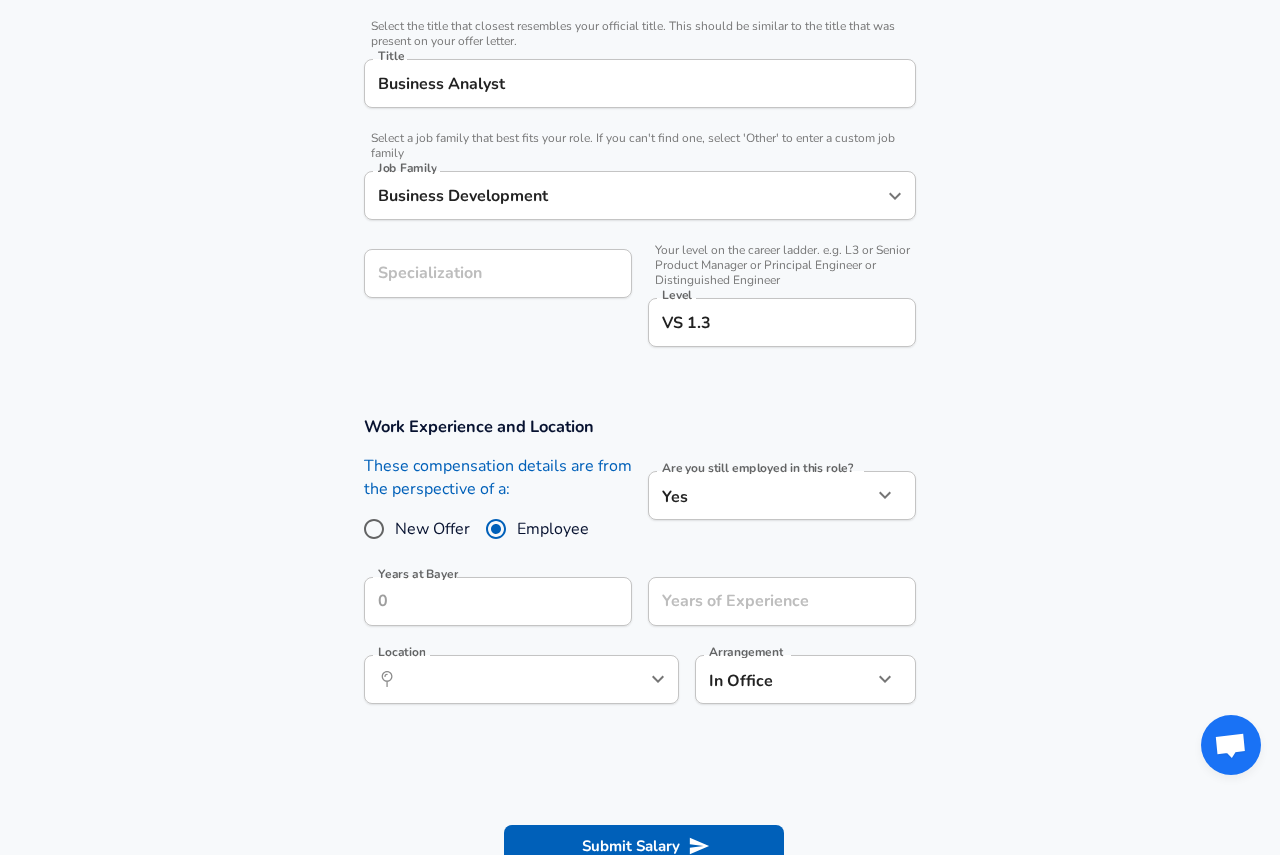 click on "Restart Add Your Salary Upload your offer letter   to verify your submission Enhance Privacy and Anonymity No Automatically hides specific fields until there are enough submissions to safely display the full details.   More Details Based on your submission and the data points that we have already collected, we will automatically hide and anonymize specific fields if there aren't enough data points to remain sufficiently anonymous. Company & Title Information   Enter the company you received your offer from Company Bayer Company   Select the title that closest resembles your official title. This should be similar to the title that was present on your offer letter. Title Business Analyst Title   Select a job family that best fits your role. If you can't find one, select 'Other' to enter a custom job family Job Family Business Development Job Family Specialization Specialization   Your level on the career ladder. e.g. L3 or Senior Product Manager or Principal Engineer or Distinguished Engineer Level VS 1.3 Level" at bounding box center (640, -69) 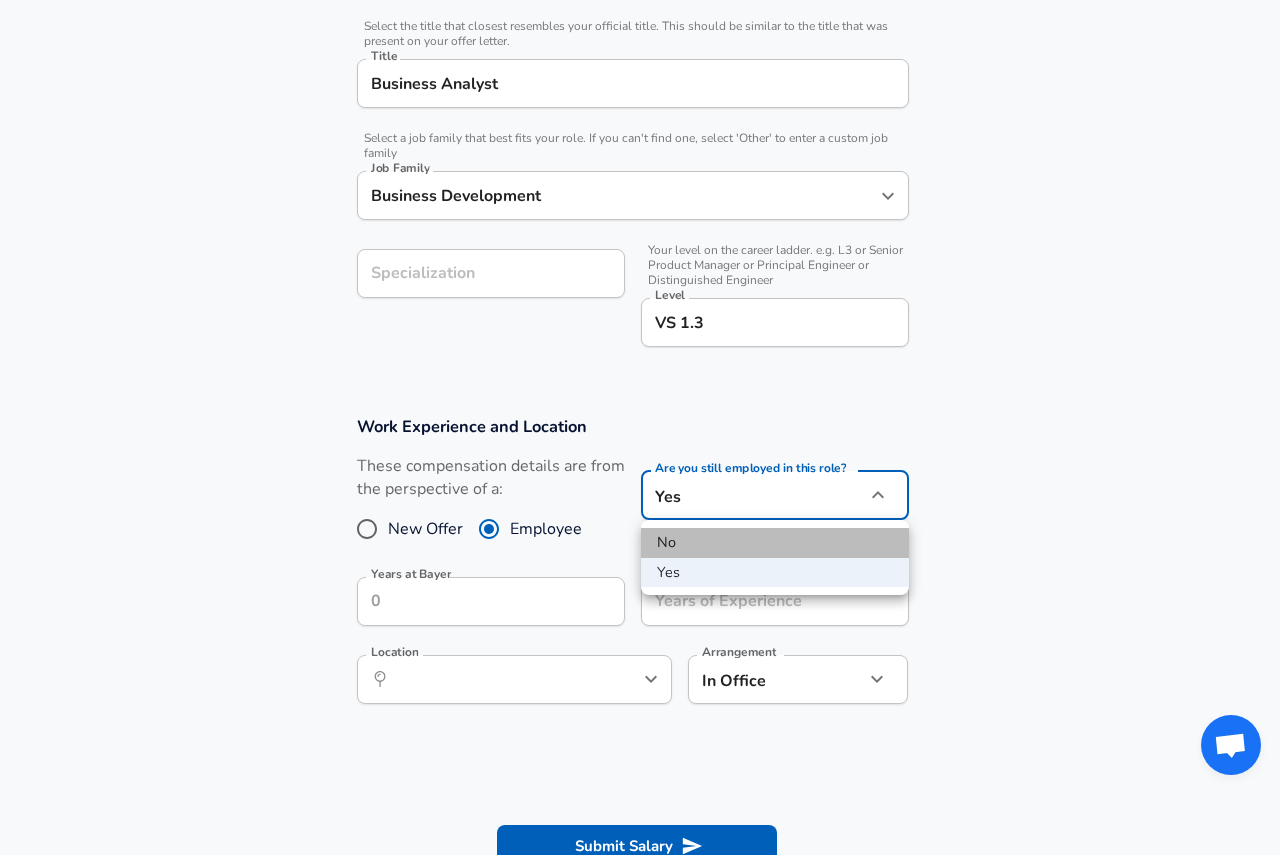 click on "No" at bounding box center [775, 543] 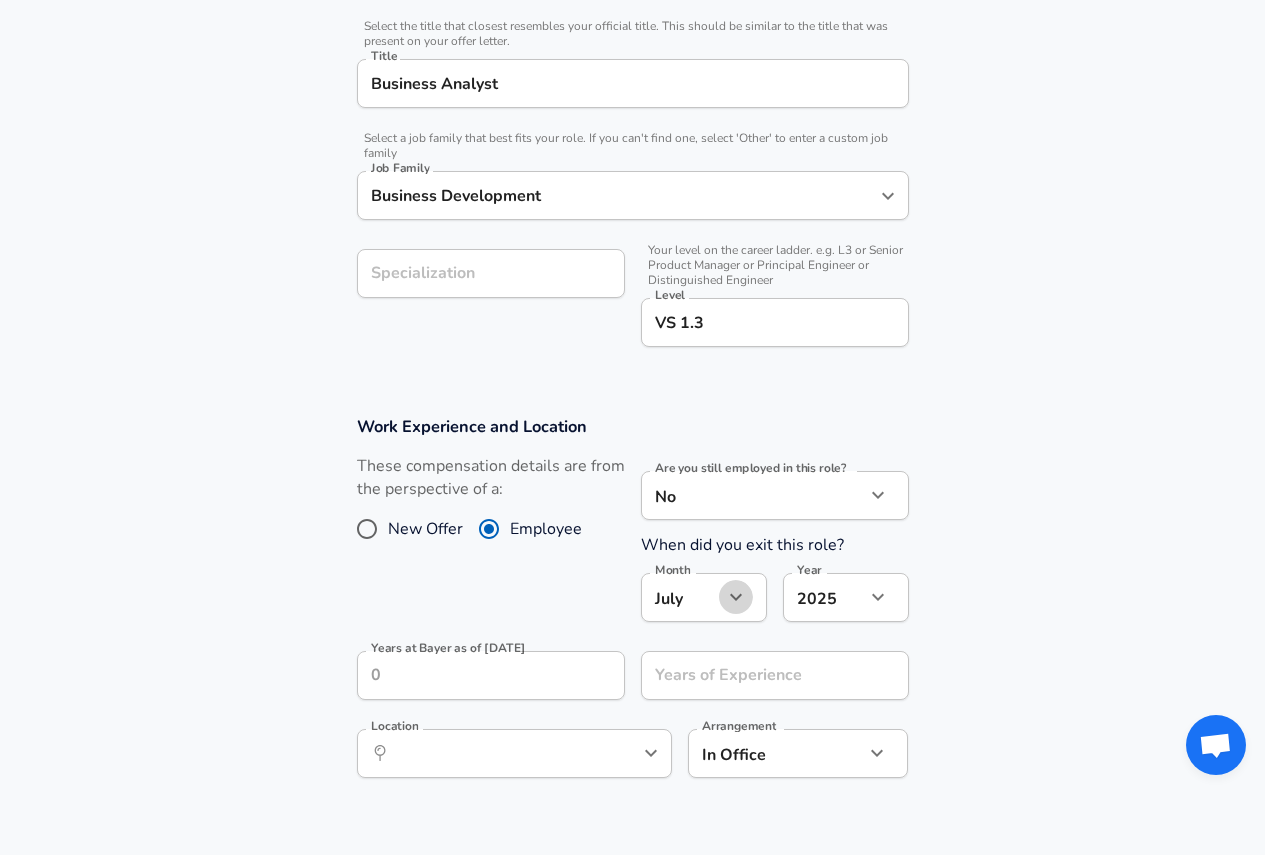 click 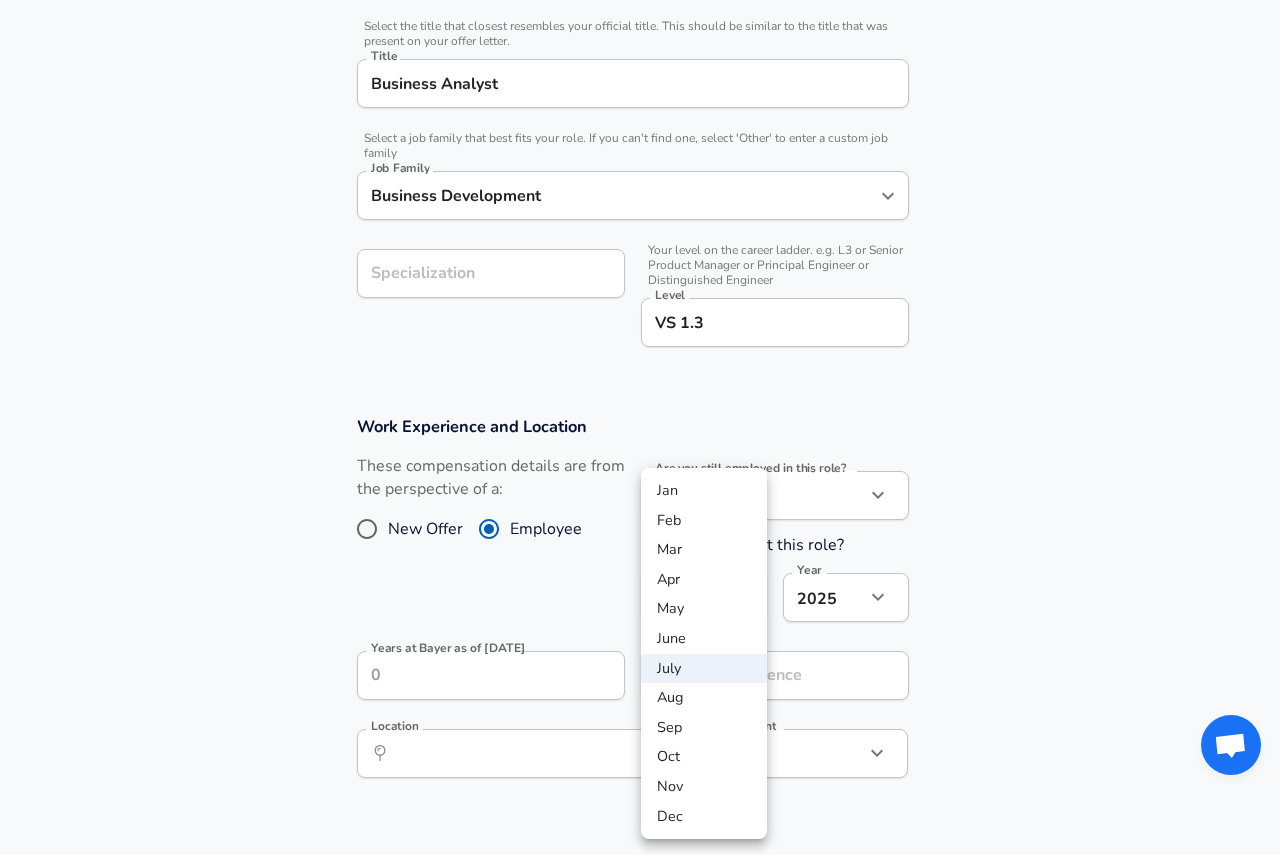 click on "June" at bounding box center [704, 639] 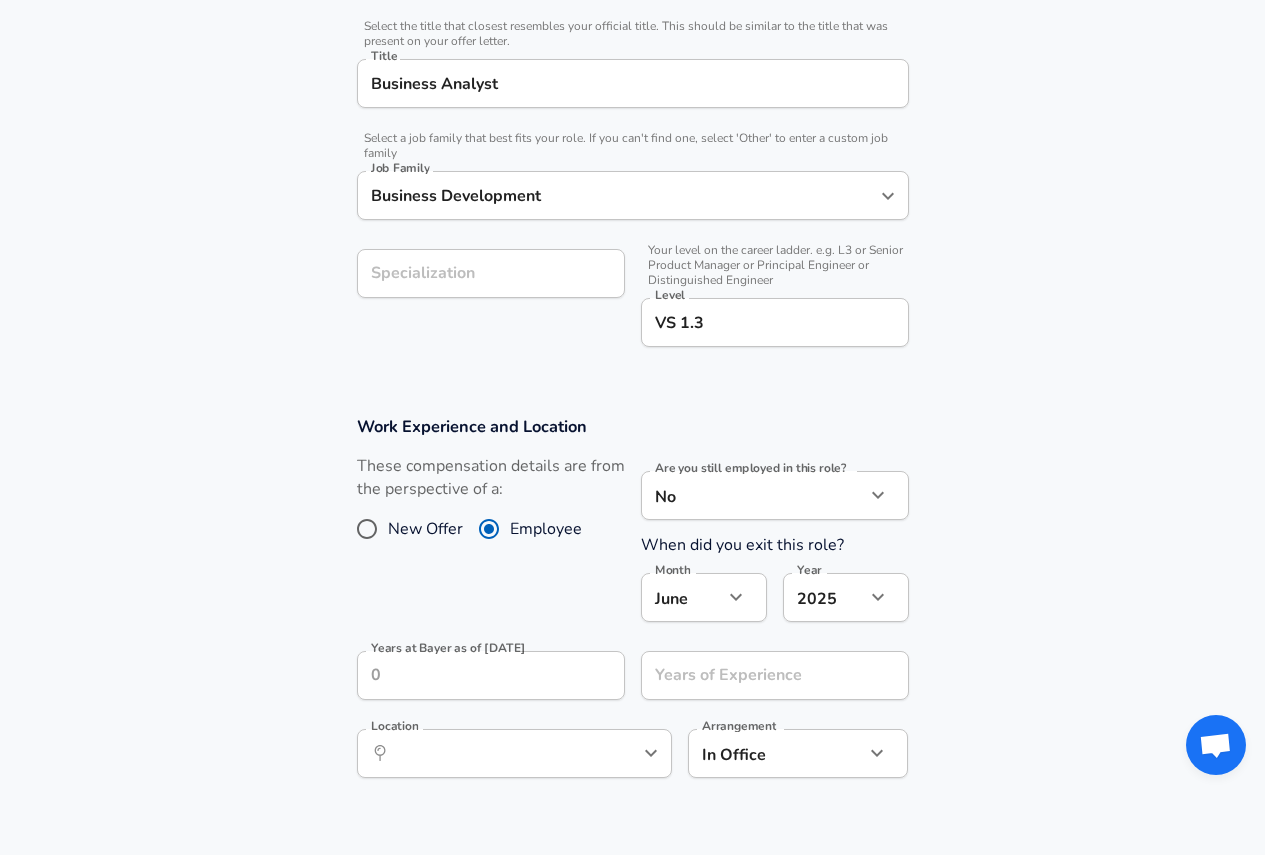 click on "Years at Bayer as of [DATE]" at bounding box center [448, 648] 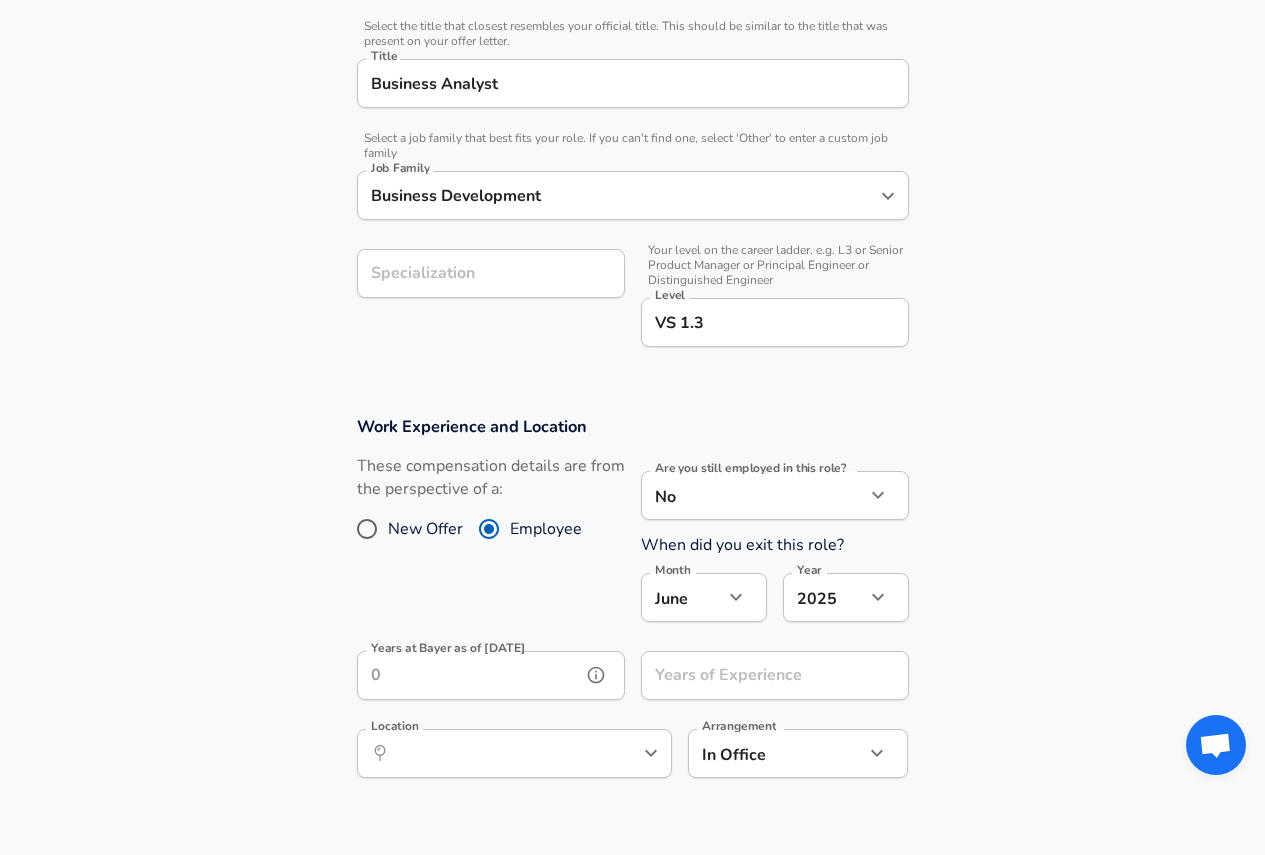 click on "Years at Bayer as of [DATE]" at bounding box center [469, 675] 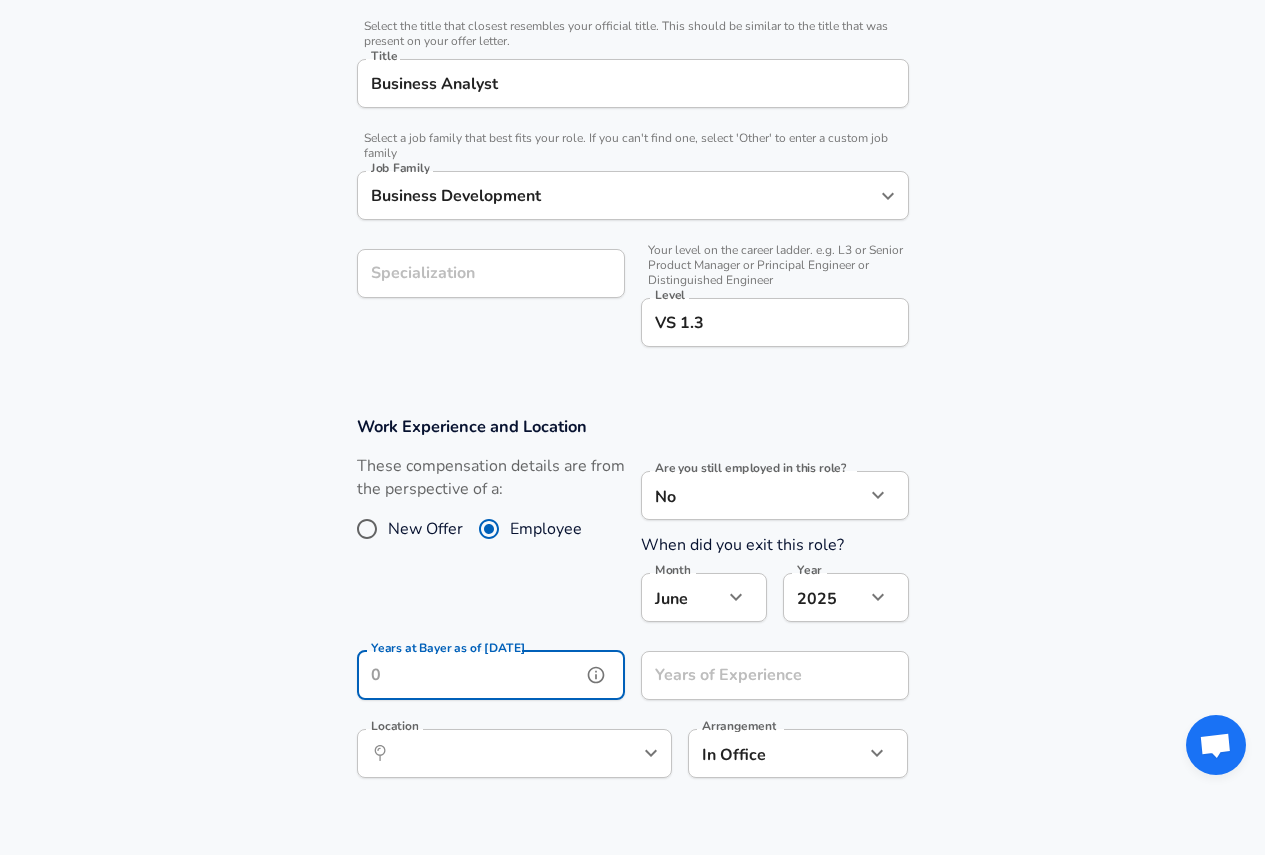 click on "Years at Bayer as of [DATE]" at bounding box center [469, 675] 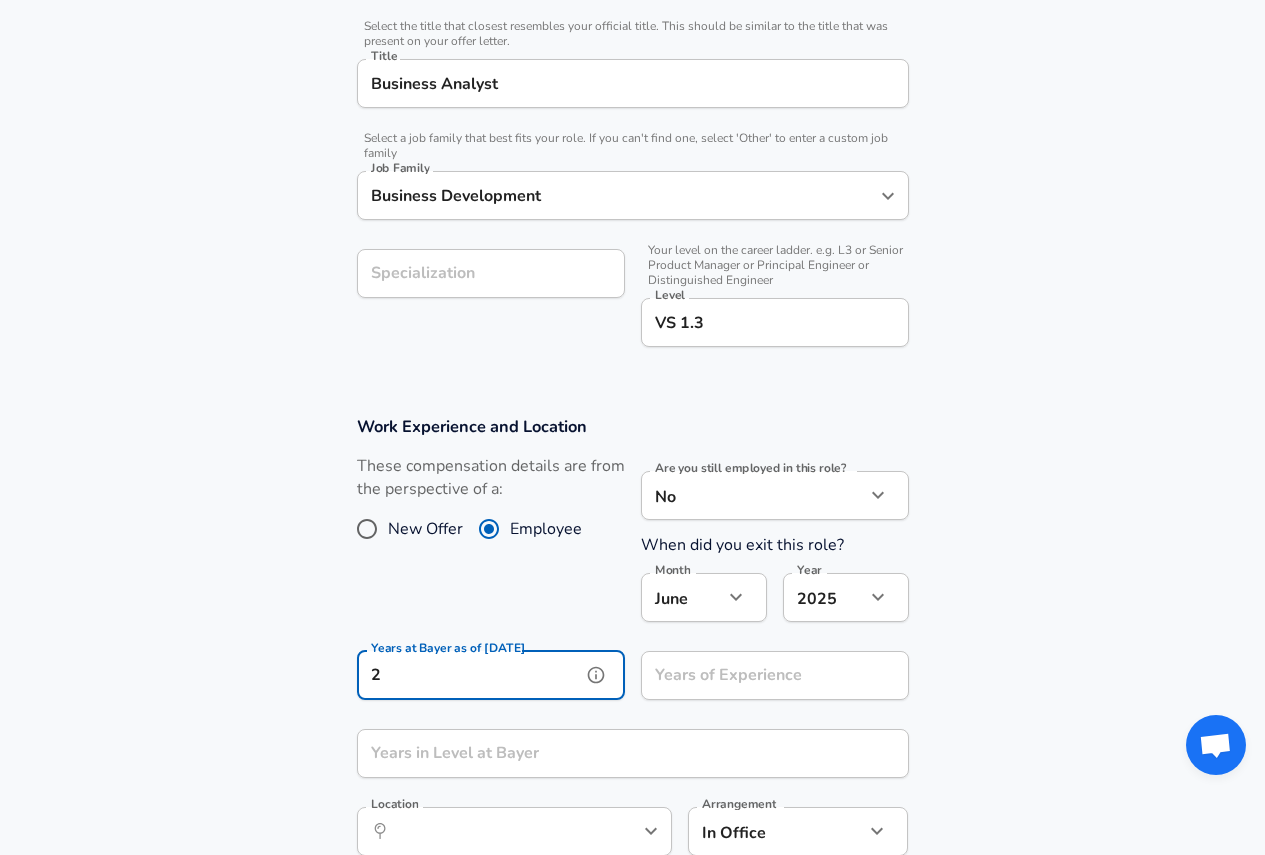 type on "2" 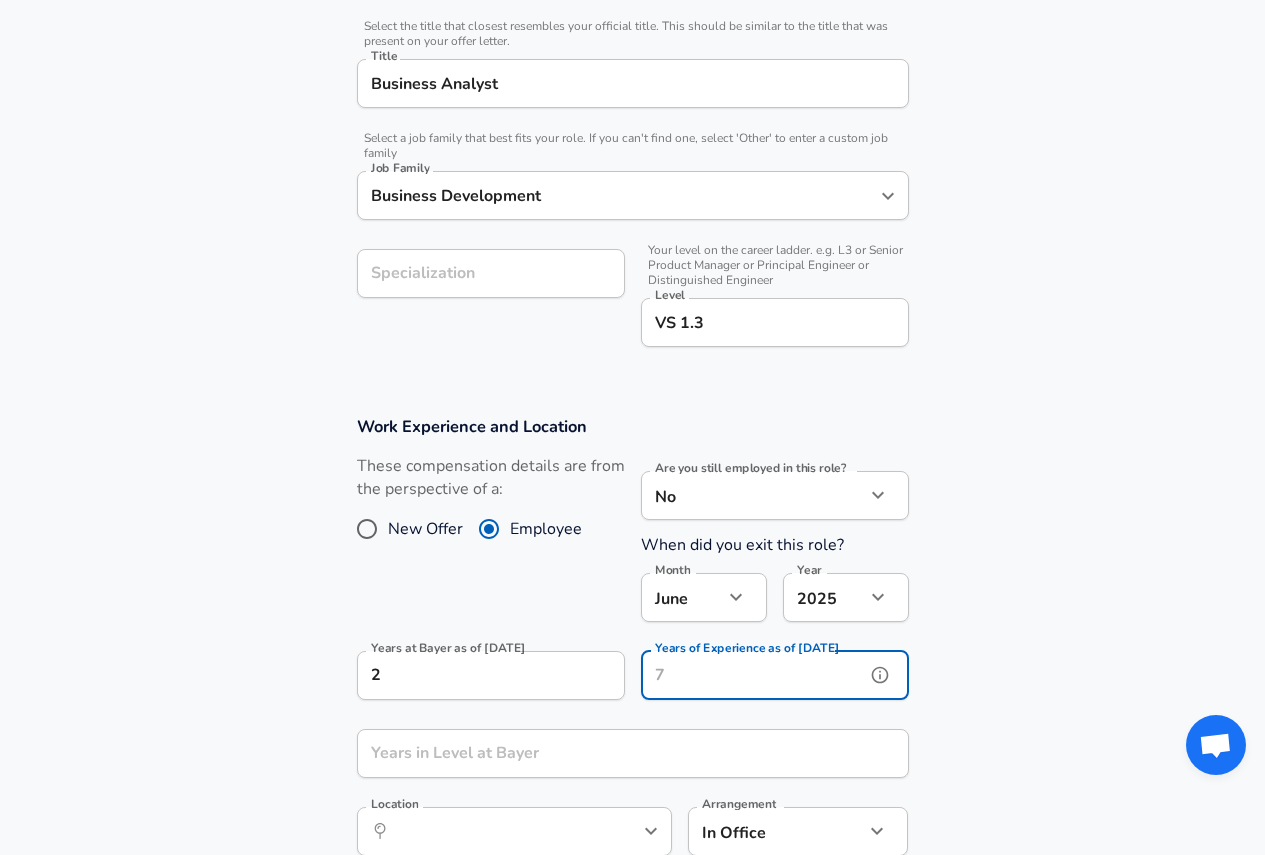 click on "Years of Experience as of [DATE]" at bounding box center [753, 675] 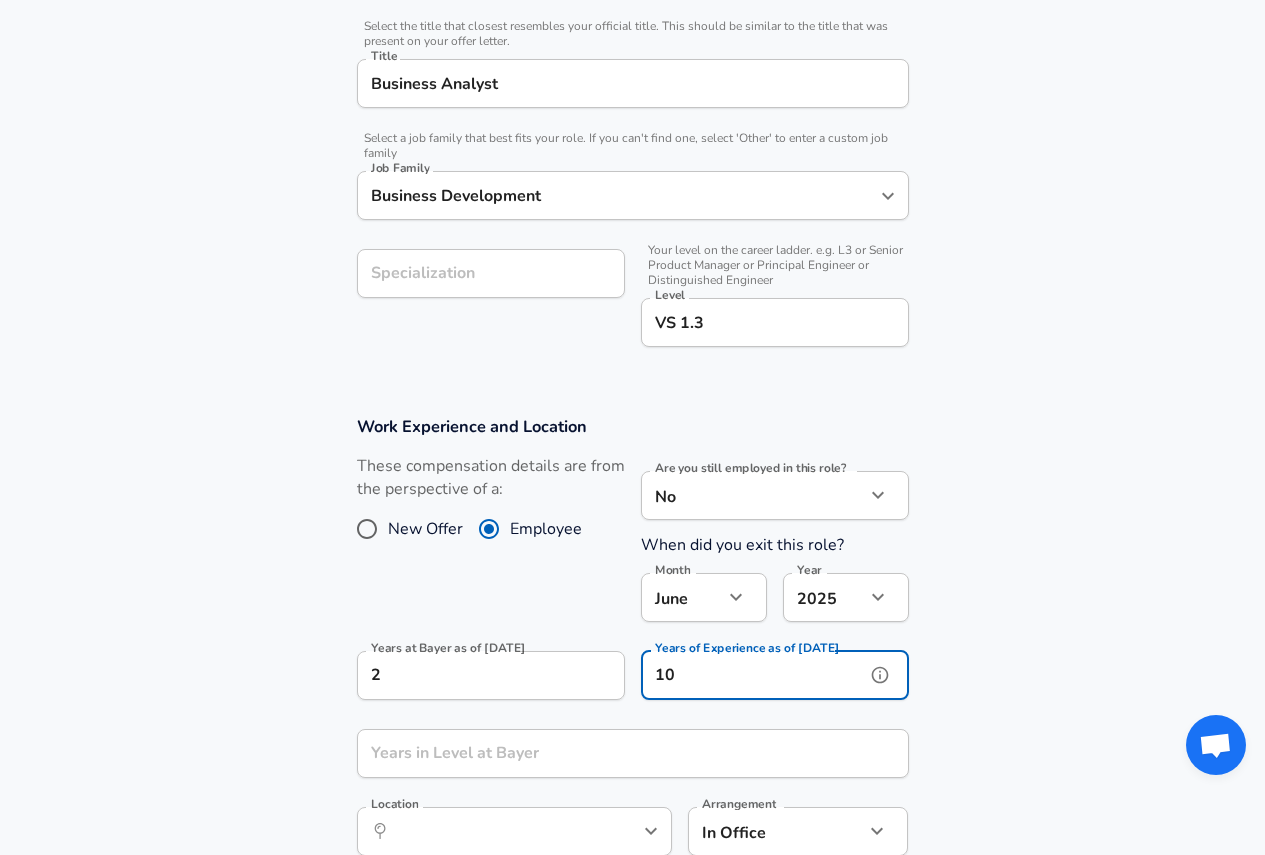 scroll, scrollTop: 1, scrollLeft: 0, axis: vertical 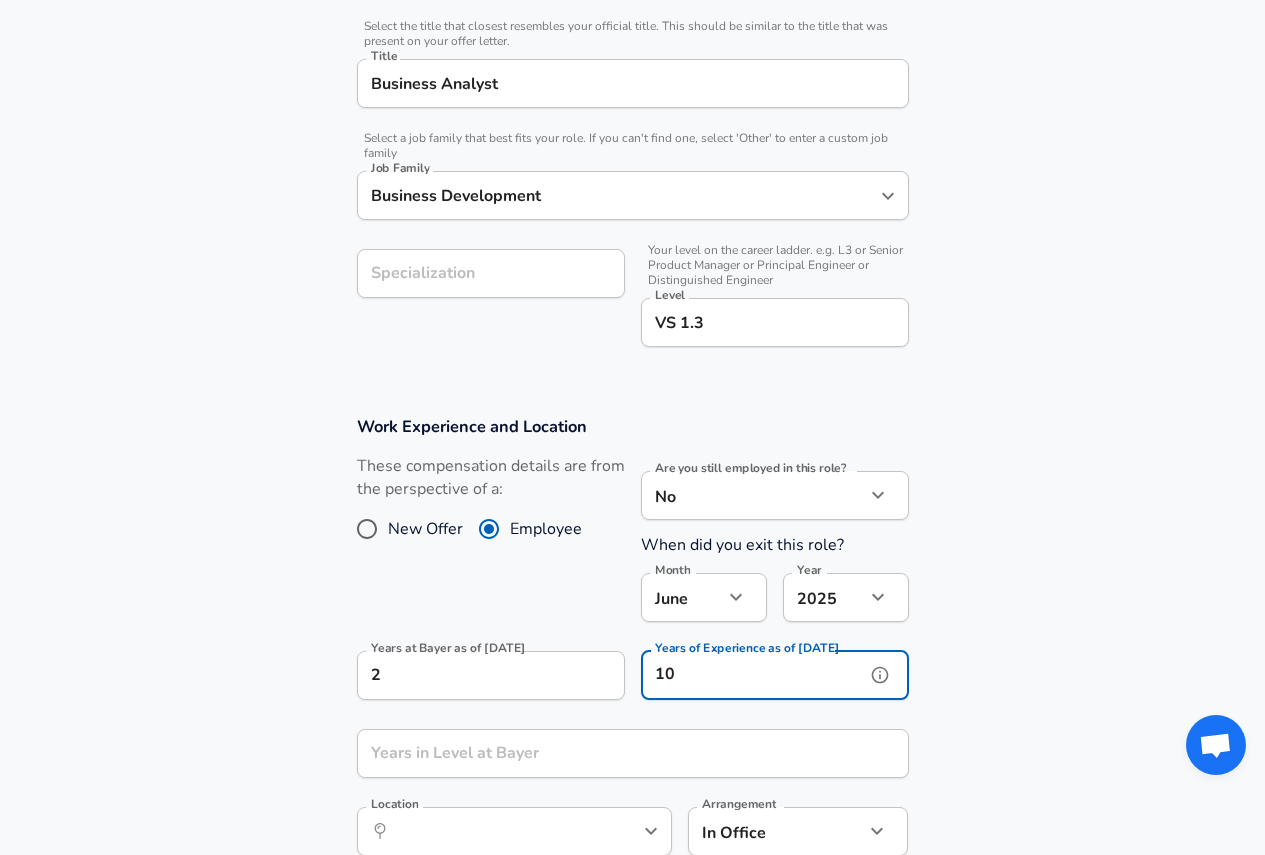type on "10" 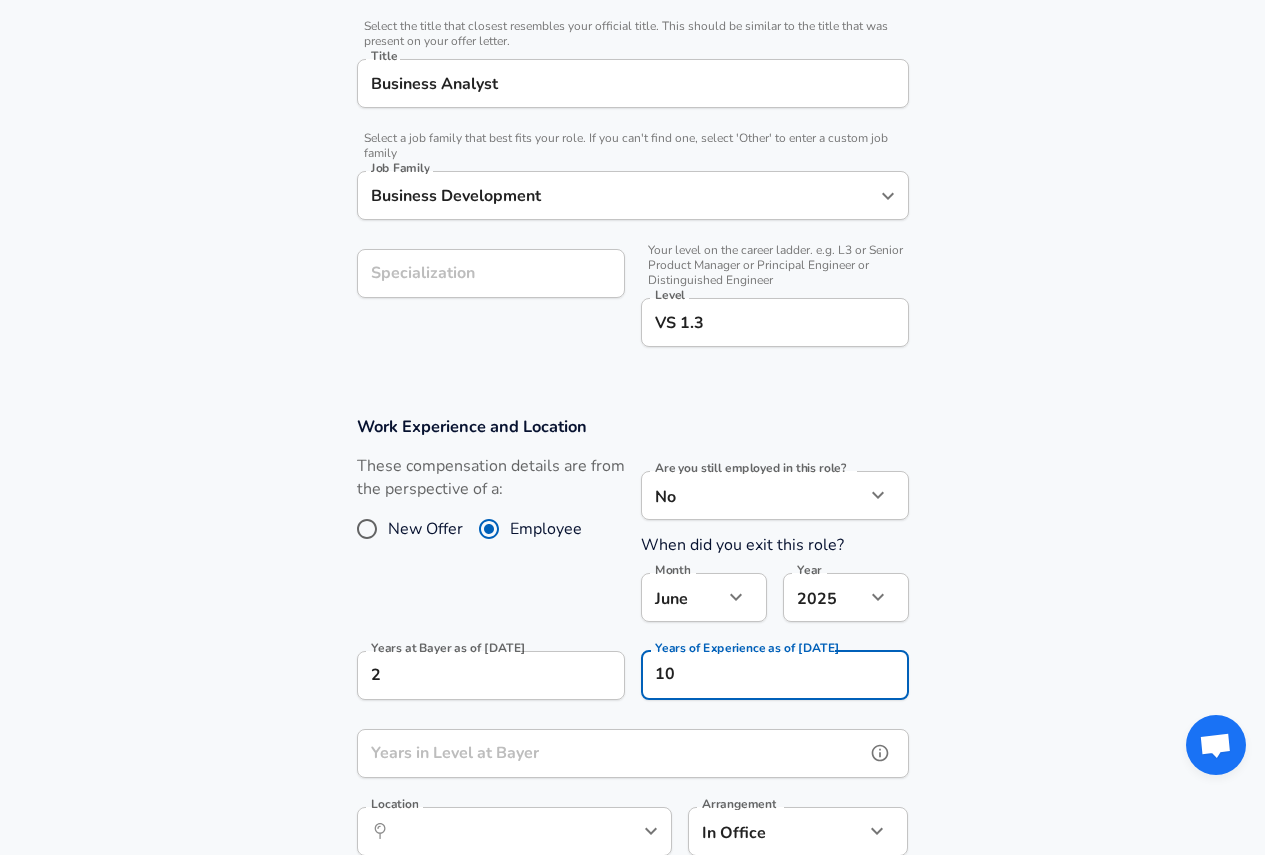 scroll, scrollTop: 0, scrollLeft: 0, axis: both 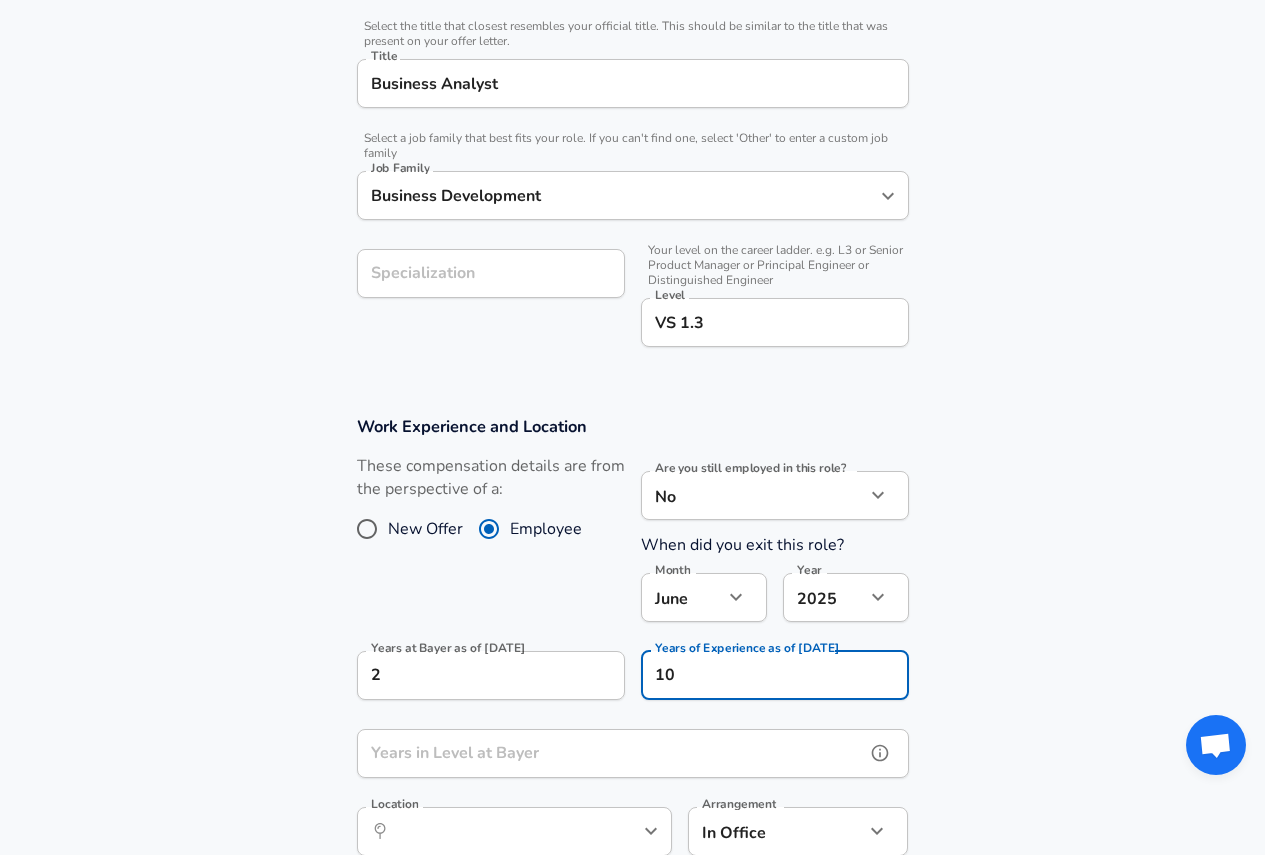 click on "Years in Level at Bayer" at bounding box center [611, 753] 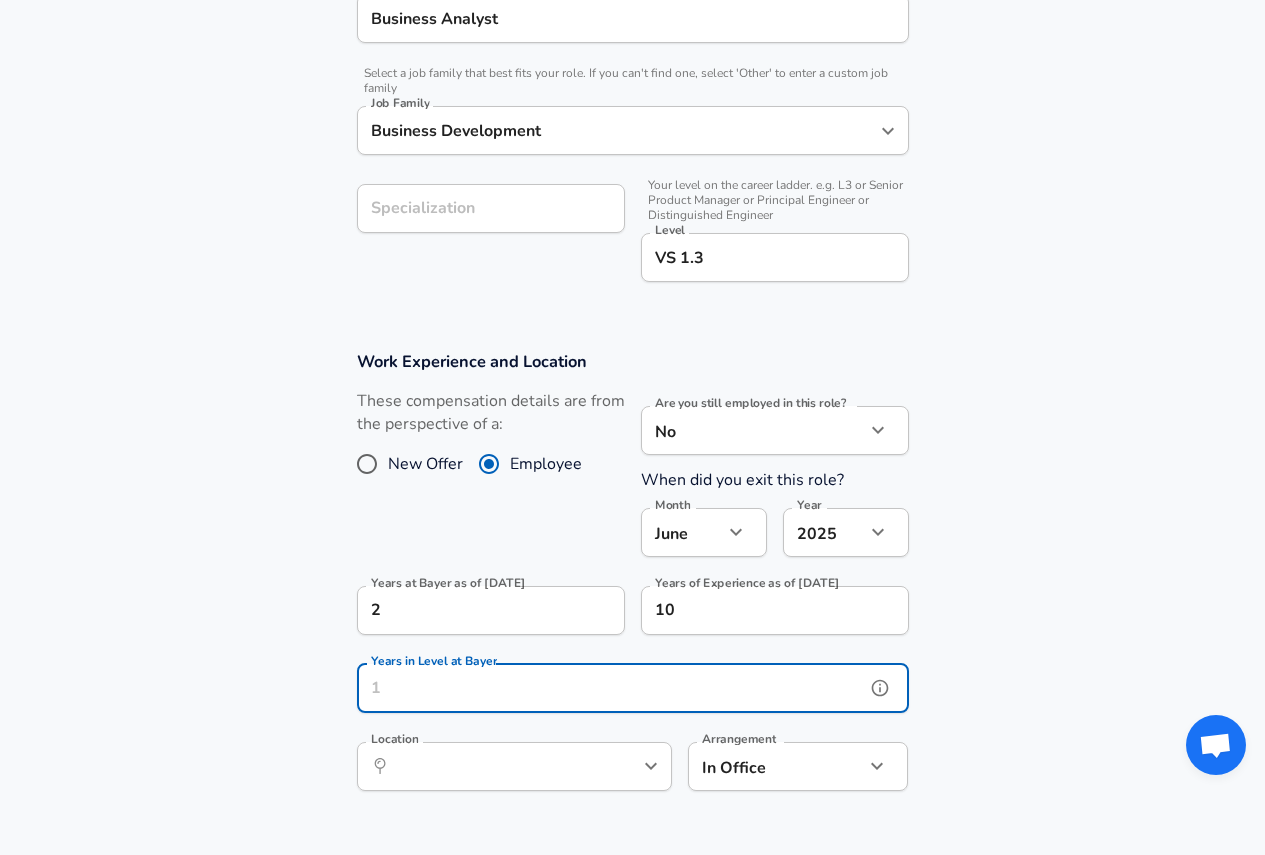 scroll, scrollTop: 596, scrollLeft: 0, axis: vertical 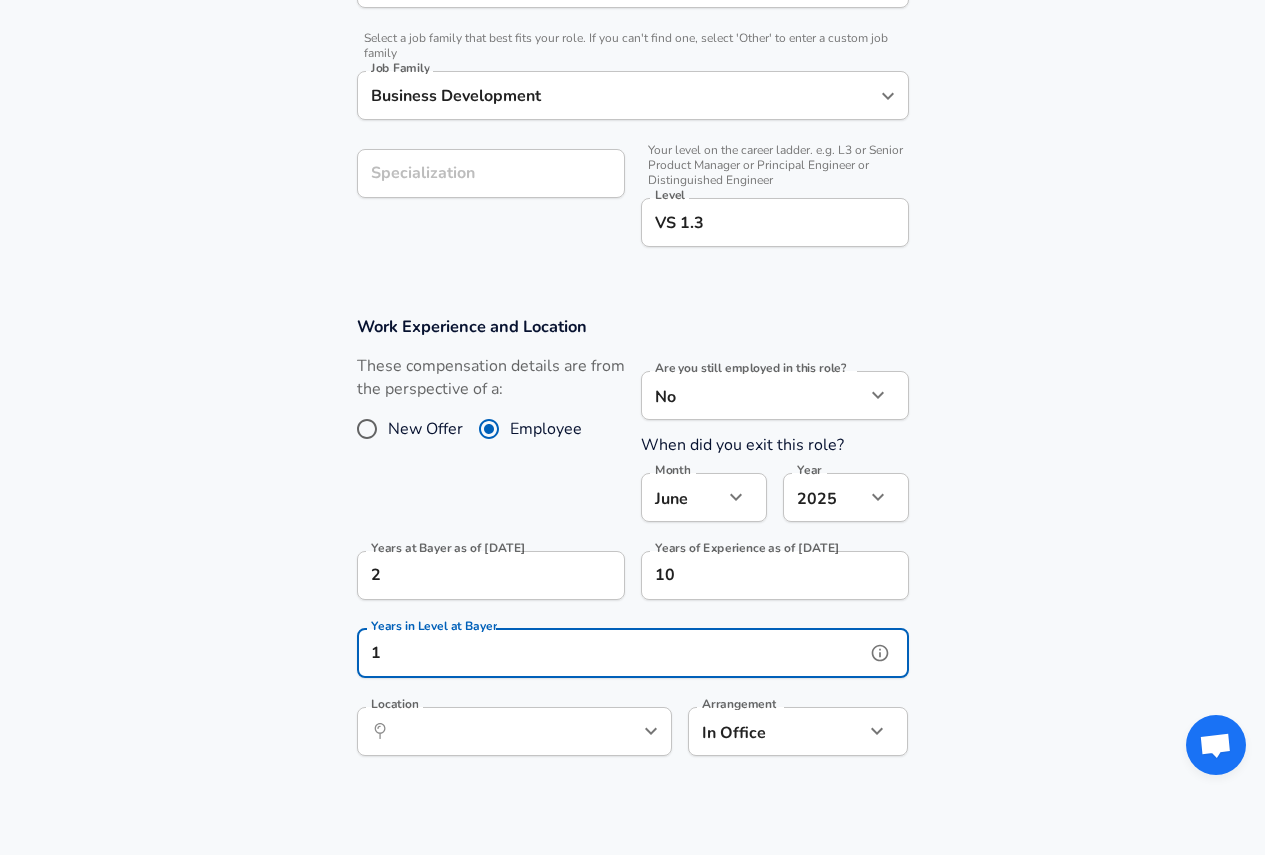 type on "1" 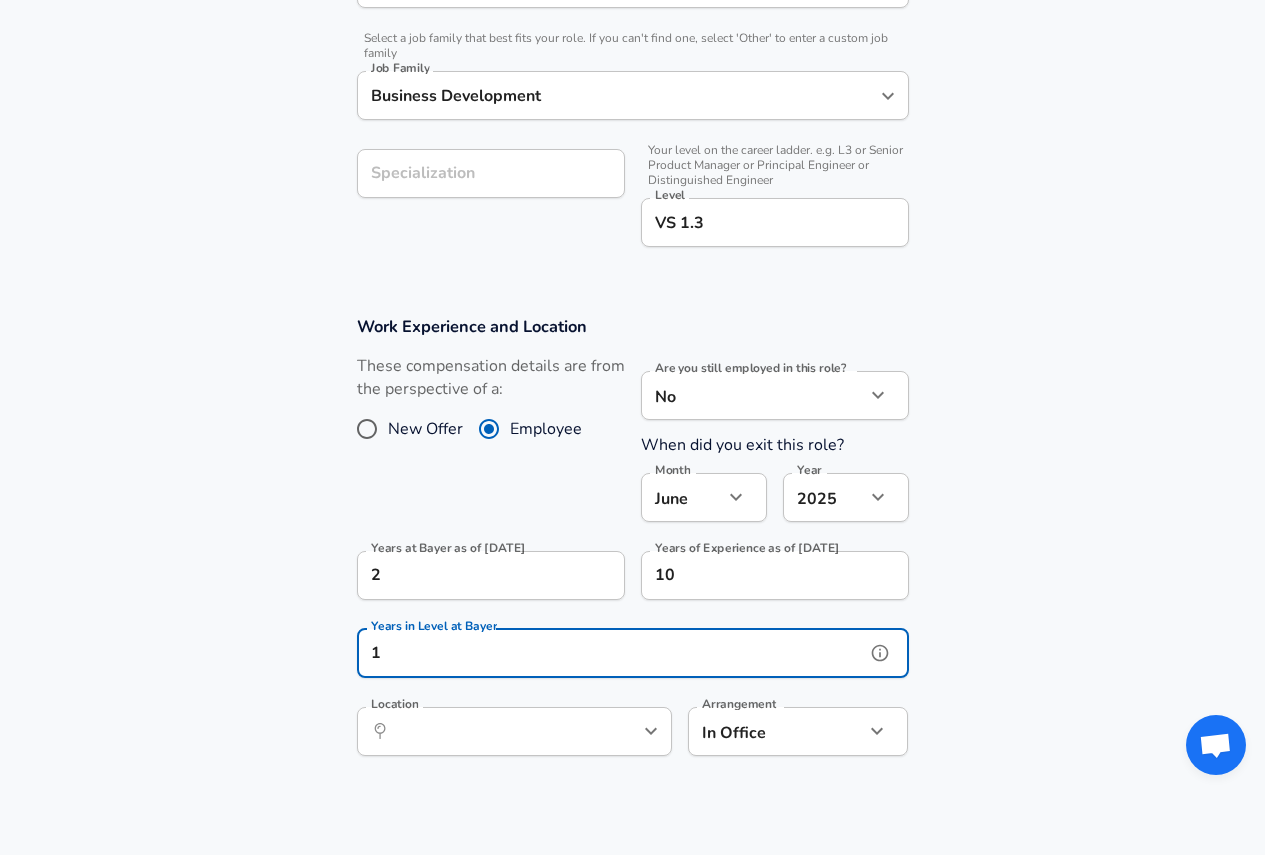 click 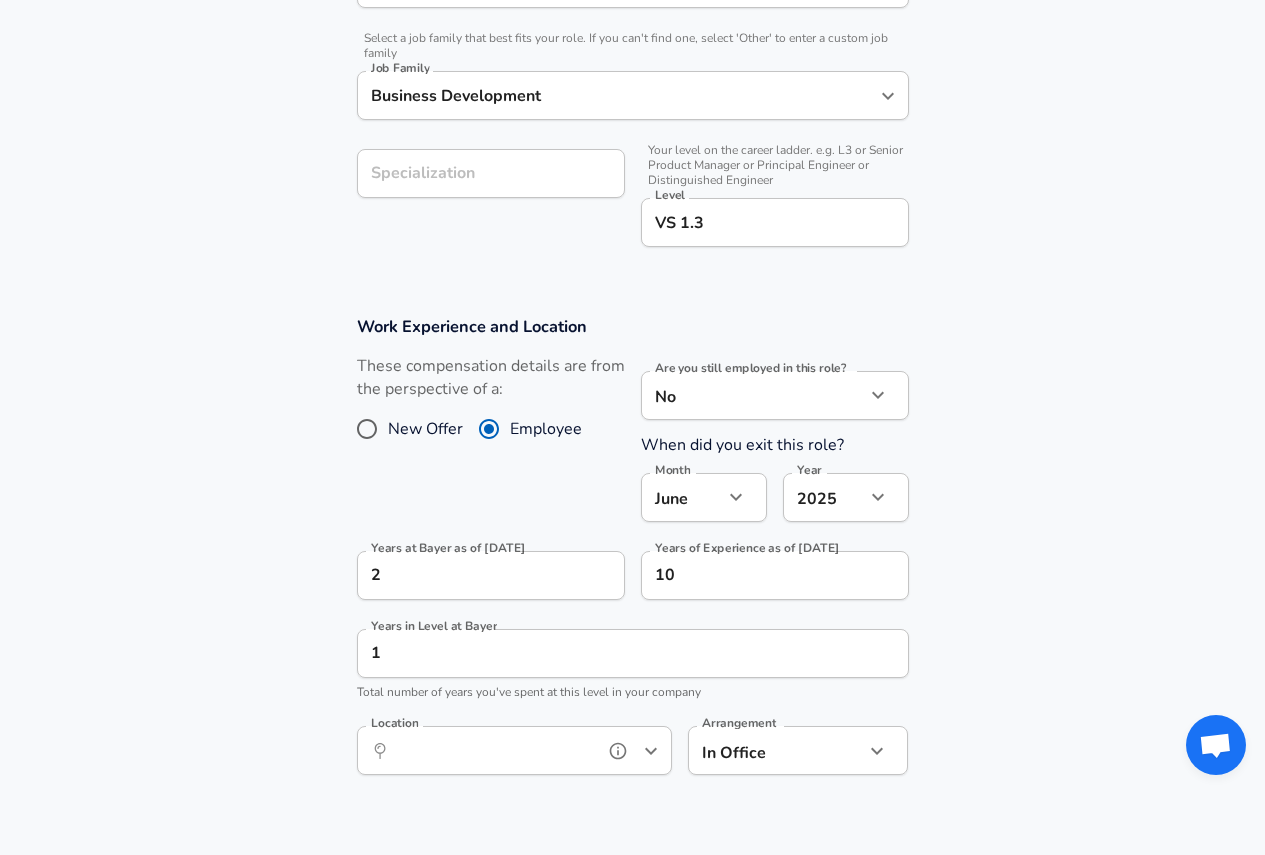 click on "Location" at bounding box center [492, 750] 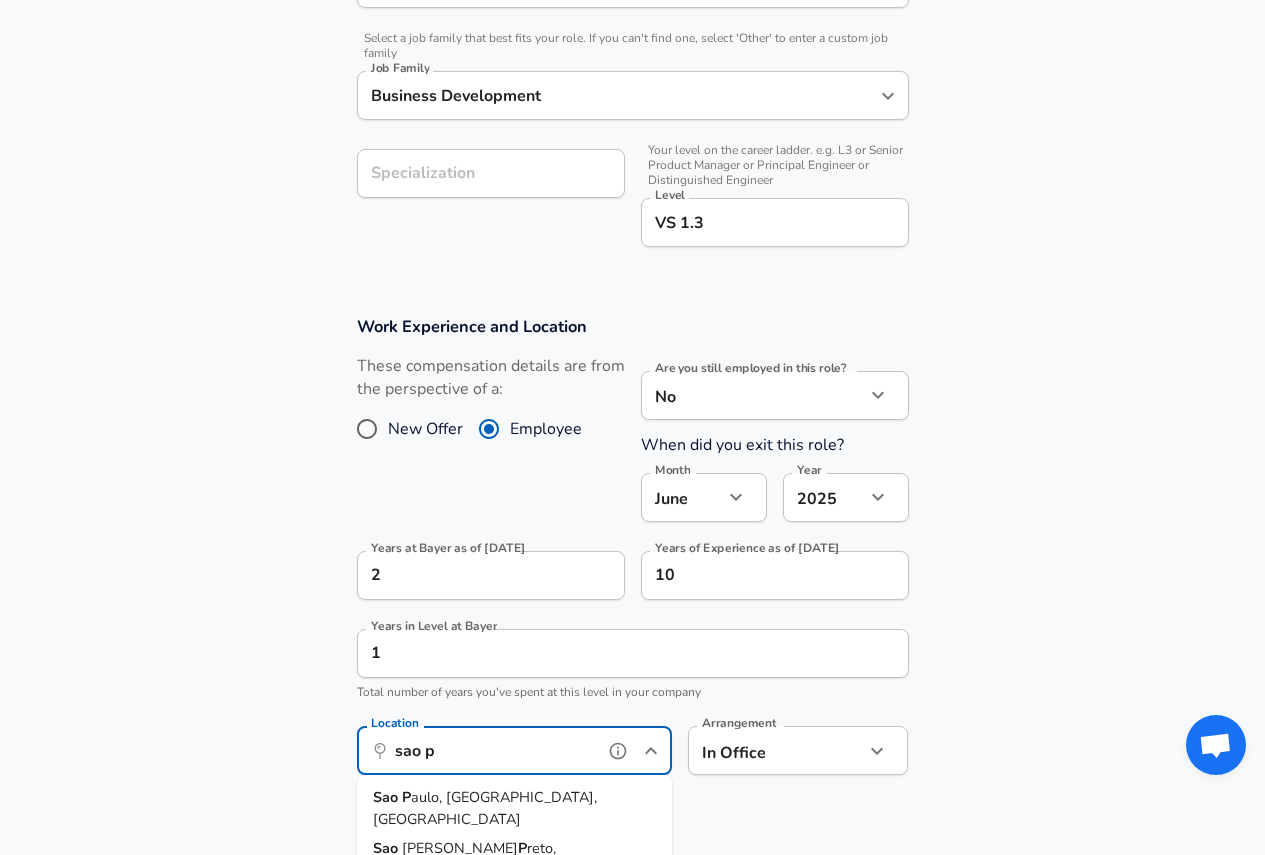 click on "aulo, [GEOGRAPHIC_DATA], [GEOGRAPHIC_DATA]" at bounding box center [485, 808] 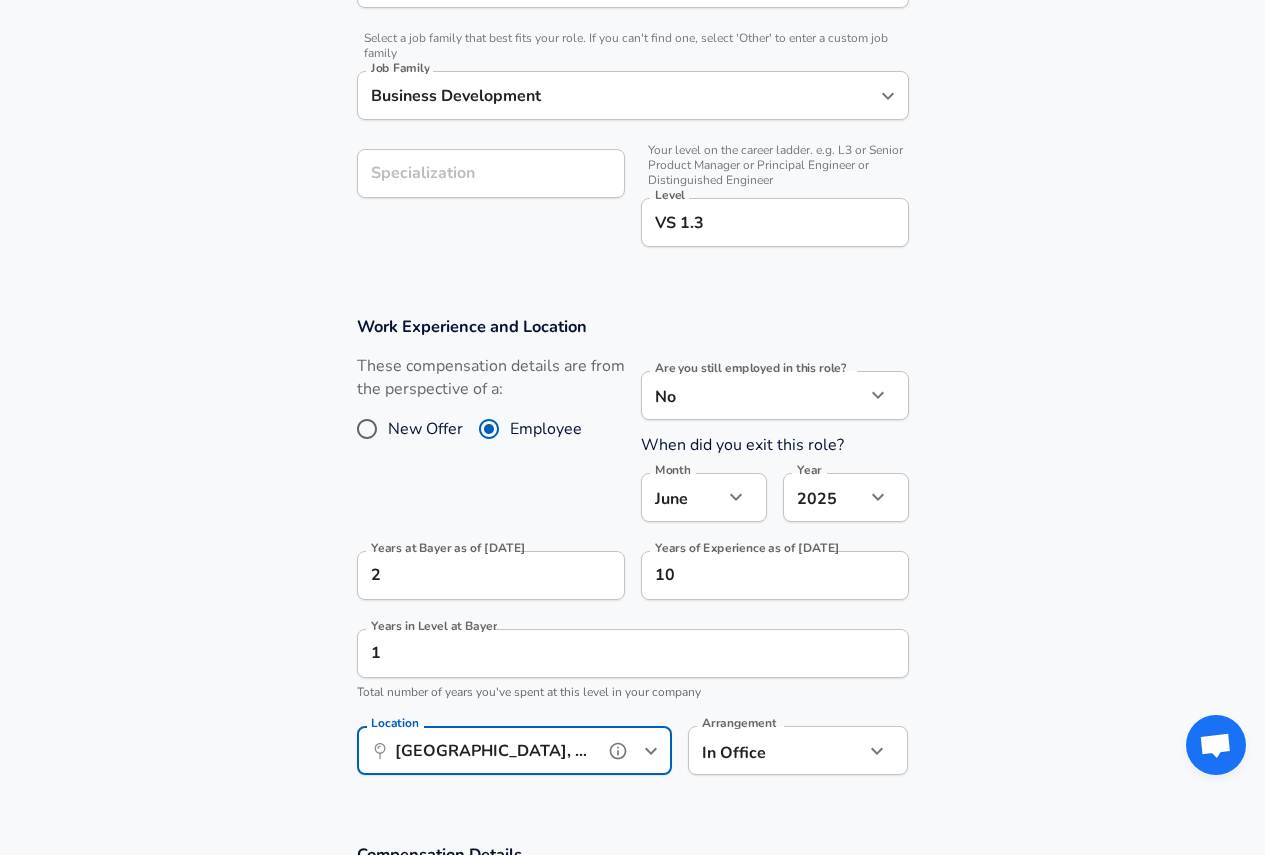 type on "[GEOGRAPHIC_DATA], [GEOGRAPHIC_DATA], [GEOGRAPHIC_DATA]" 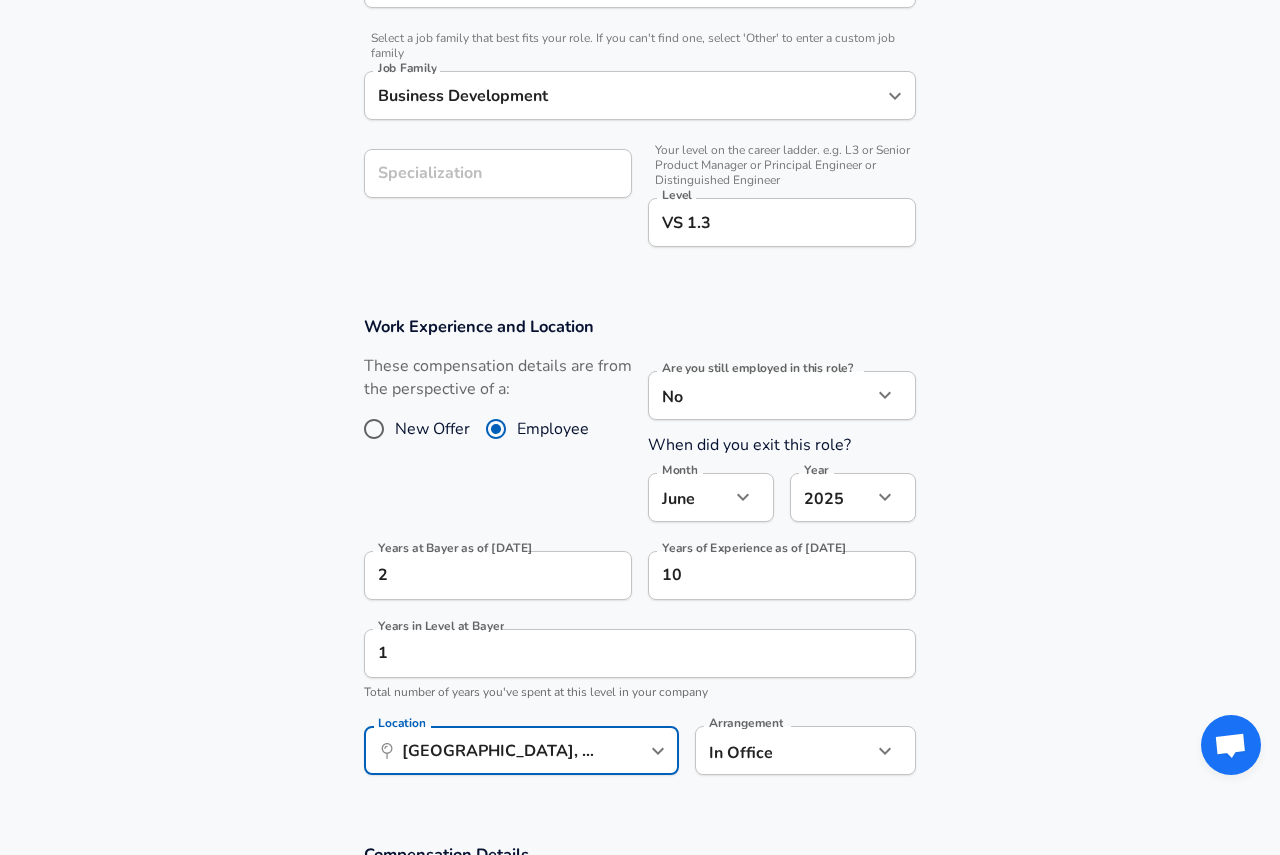 click on "Restart Add Your Salary Upload your offer letter   to verify your submission Enhance Privacy and Anonymity No Automatically hides specific fields until there are enough submissions to safely display the full details.   More Details Based on your submission and the data points that we have already collected, we will automatically hide and anonymize specific fields if there aren't enough data points to remain sufficiently anonymous. Company & Title Information   Enter the company you received your offer from Company Bayer Company   Select the title that closest resembles your official title. This should be similar to the title that was present on your offer letter. Title Business Analyst Title   Select a job family that best fits your role. If you can't find one, select 'Other' to enter a custom job family Job Family Business Development Job Family Specialization Specialization   Your level on the career ladder. e.g. L3 or Senior Product Manager or Principal Engineer or Distinguished Engineer Level VS 1.3 Level" at bounding box center [640, -169] 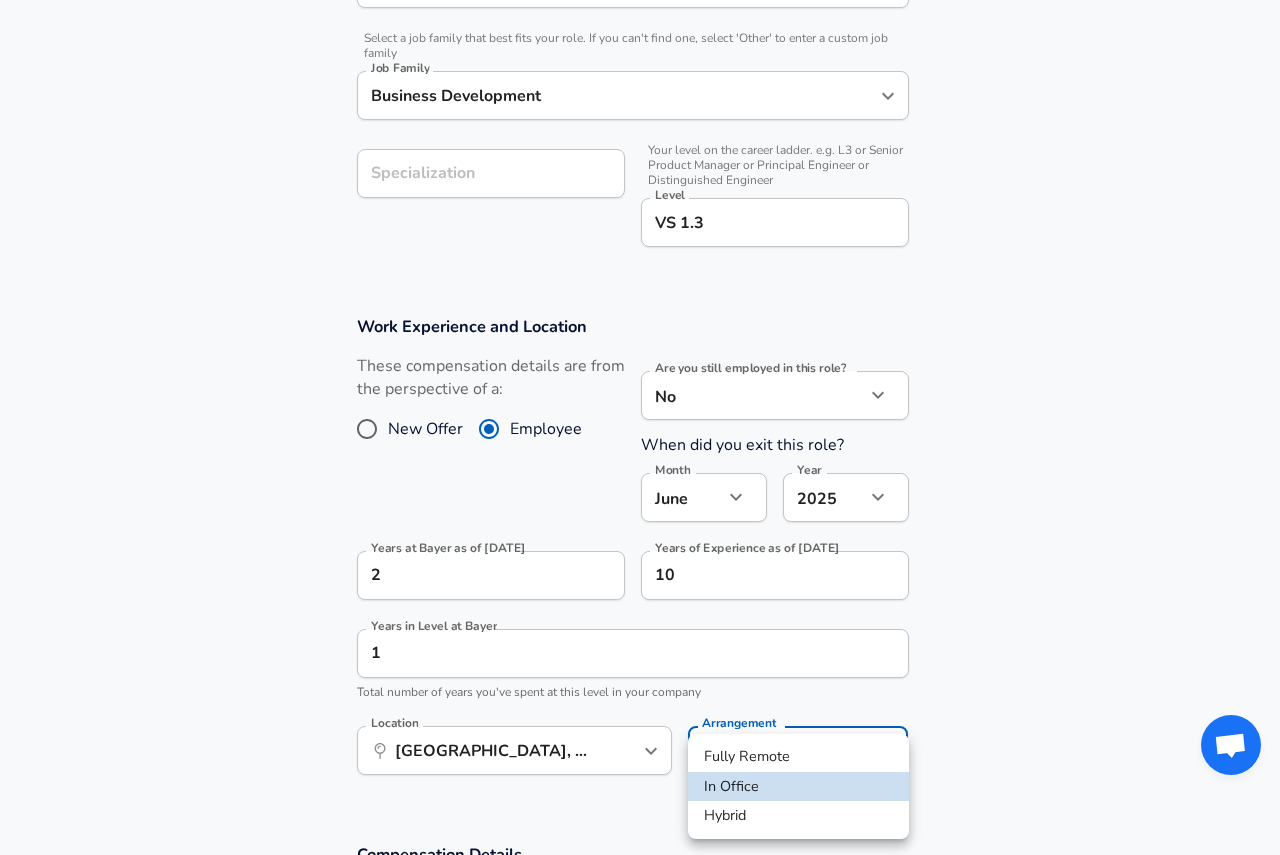 click on "Hybrid" at bounding box center [798, 816] 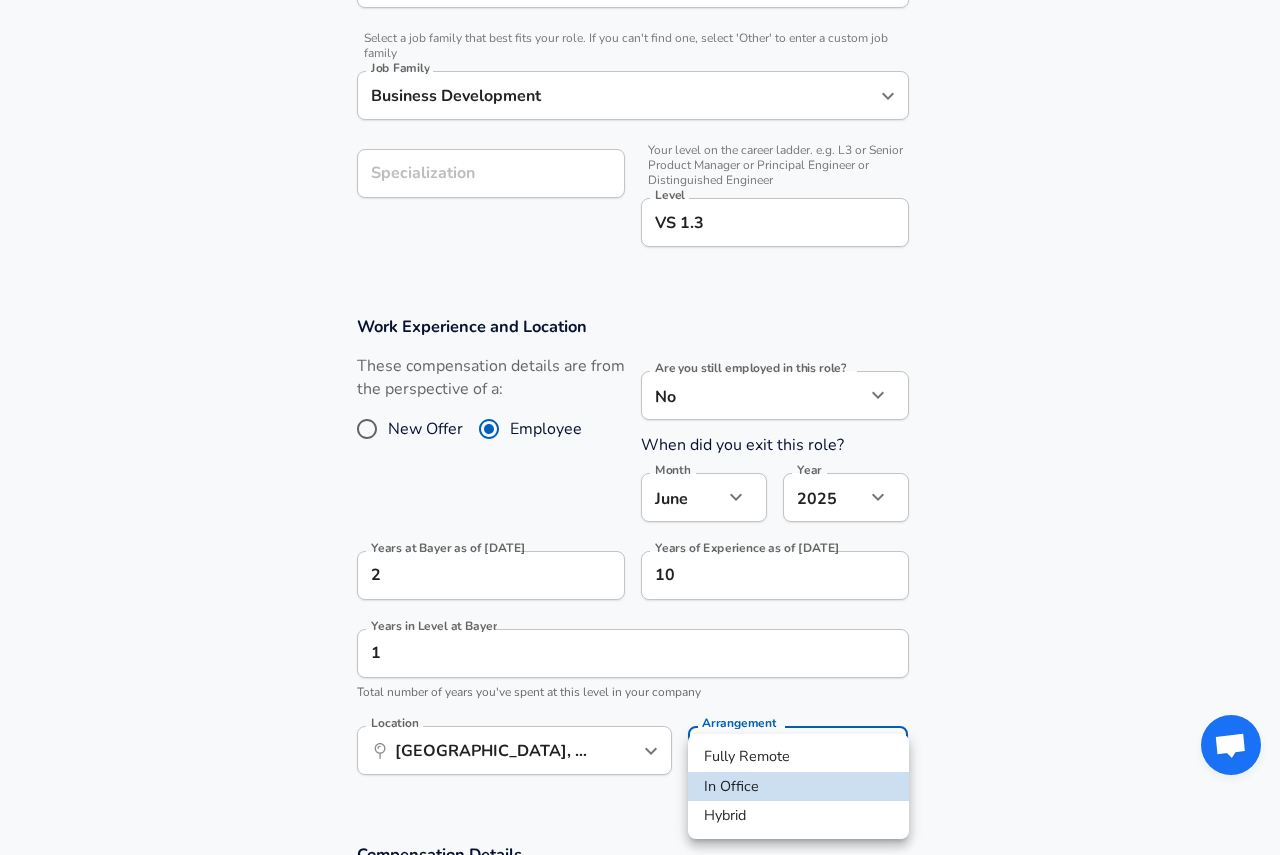 type on "hybrid" 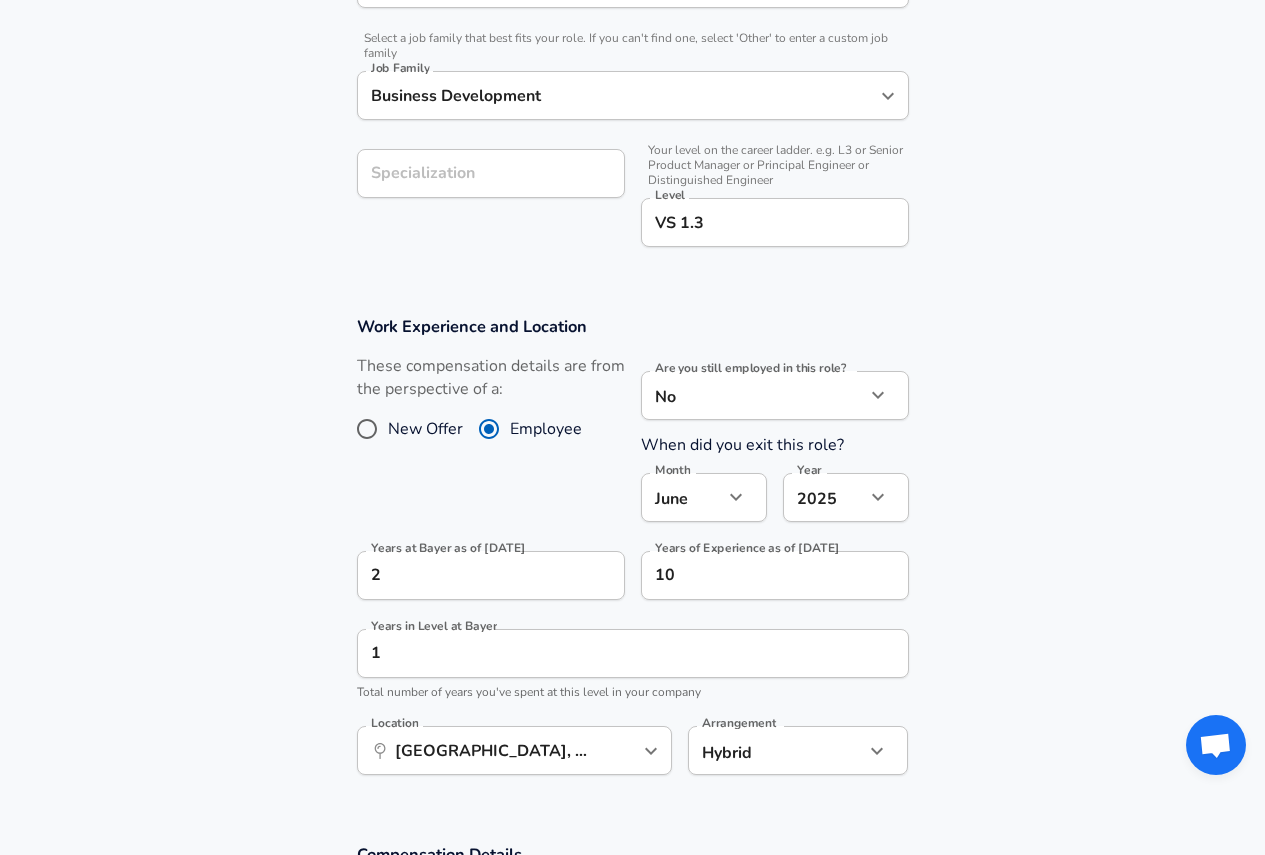 click on "Work Experience and Location These compensation details are from the perspective of a: New Offer Employee Are you still employed in this role? No no Are you still employed in this role? When did you exit this role? Month [DATE] Month Year [DATE] 2025 Year Years at Bayer as of [DATE] 2 Years at Bayer as of [DATE] Years of Experience as of [DATE] 10 Years of Experience as of [DATE] Years in Level at Bayer 1 Years in Level at Bayer   Total number of years you've spent at this level in your company Location ​ [GEOGRAPHIC_DATA], [GEOGRAPHIC_DATA], [GEOGRAPHIC_DATA] Location Arrangement Hybrid hybrid Arrangement" at bounding box center (632, 556) 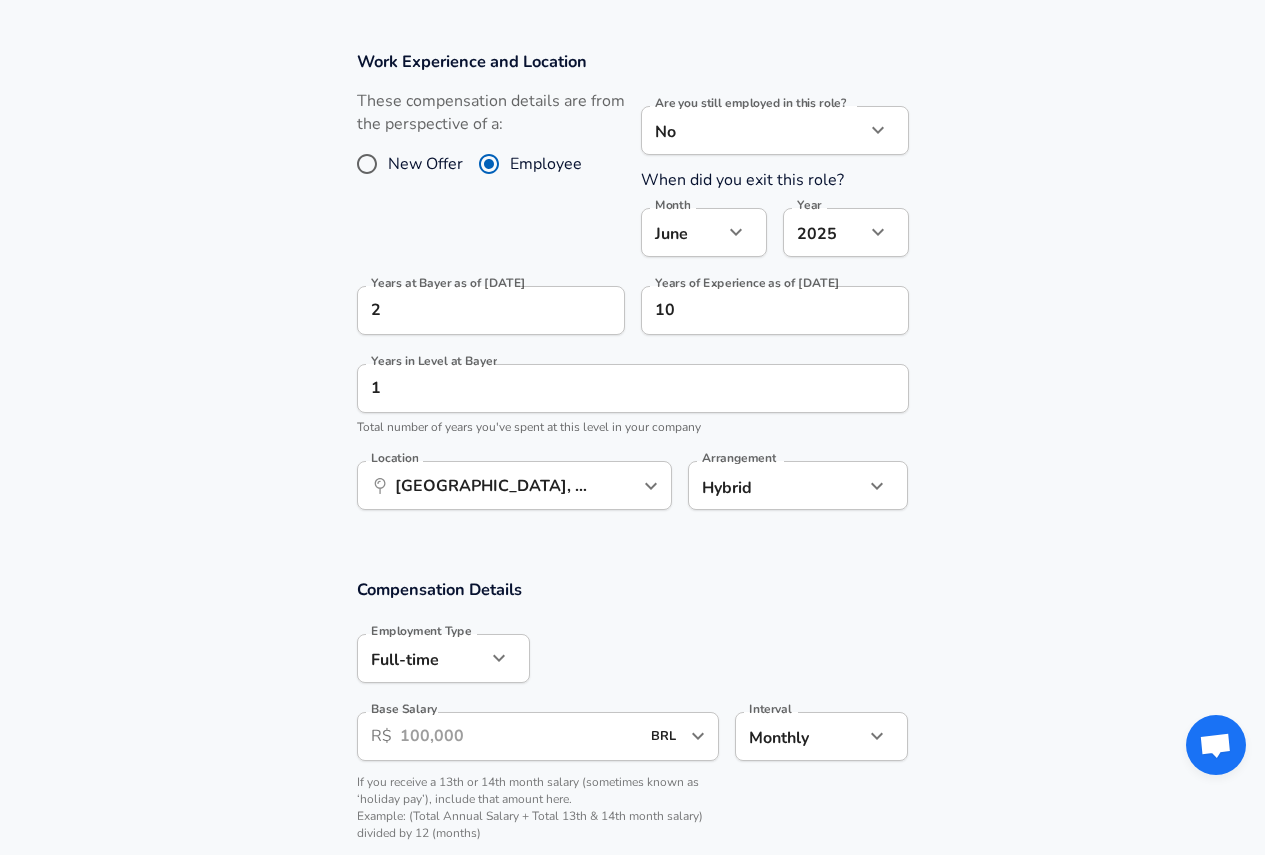 scroll, scrollTop: 896, scrollLeft: 0, axis: vertical 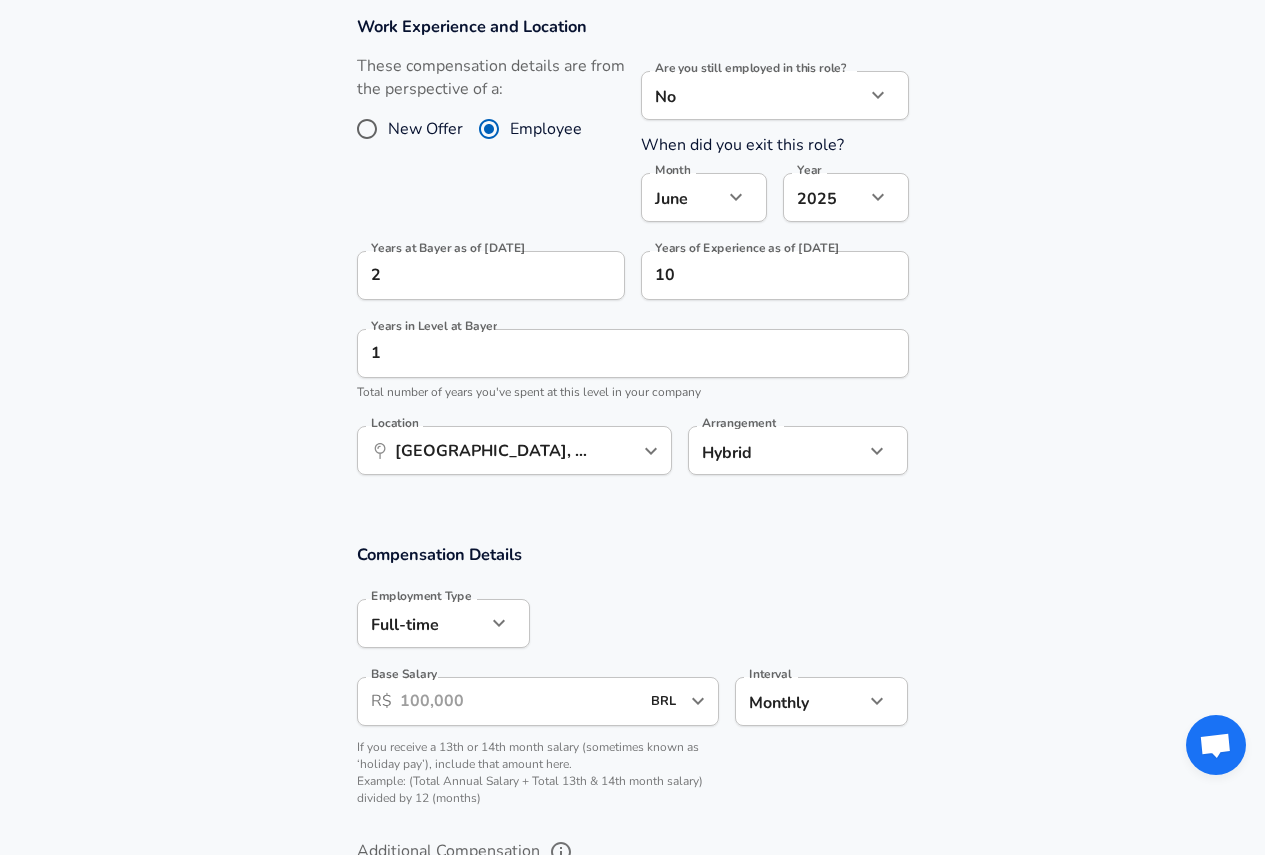 click on "Base Salary" at bounding box center [520, 701] 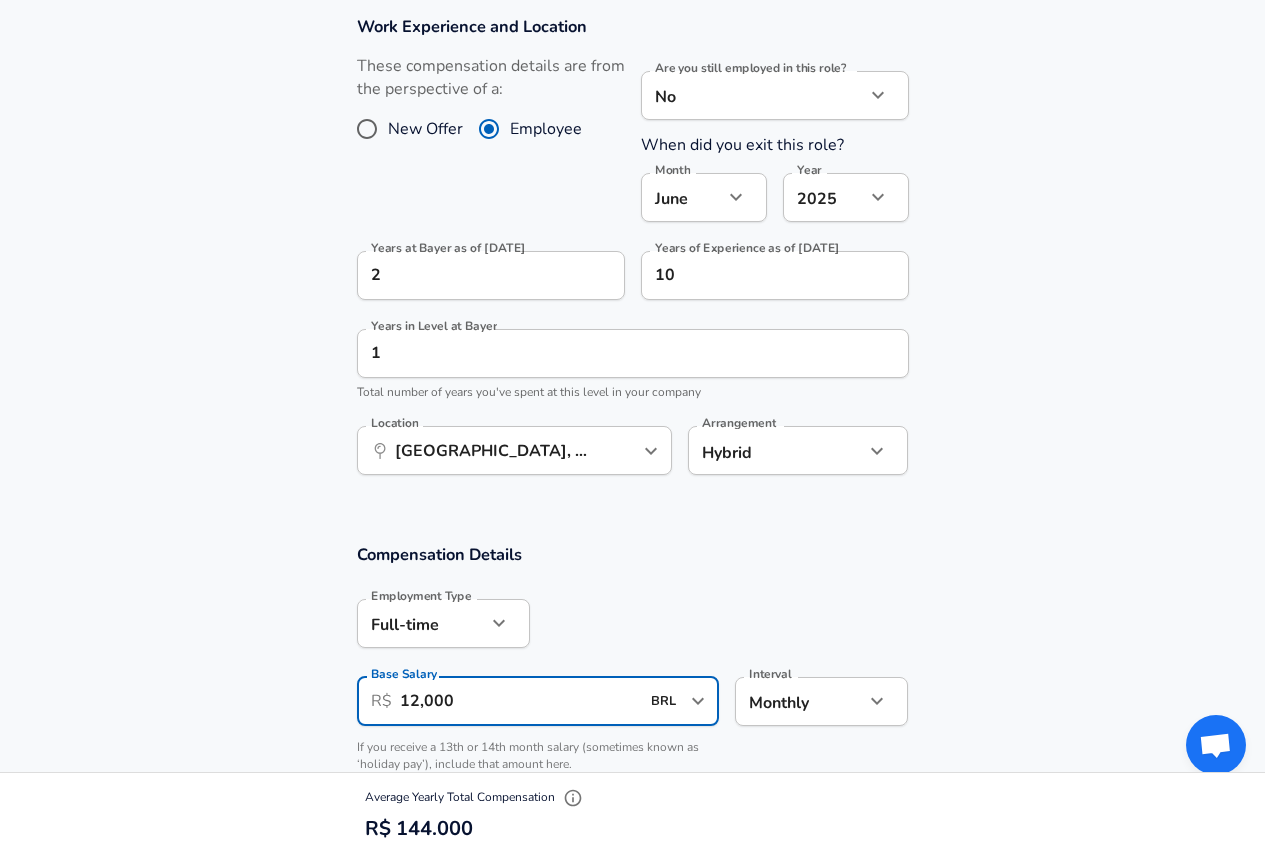 type on "12,000" 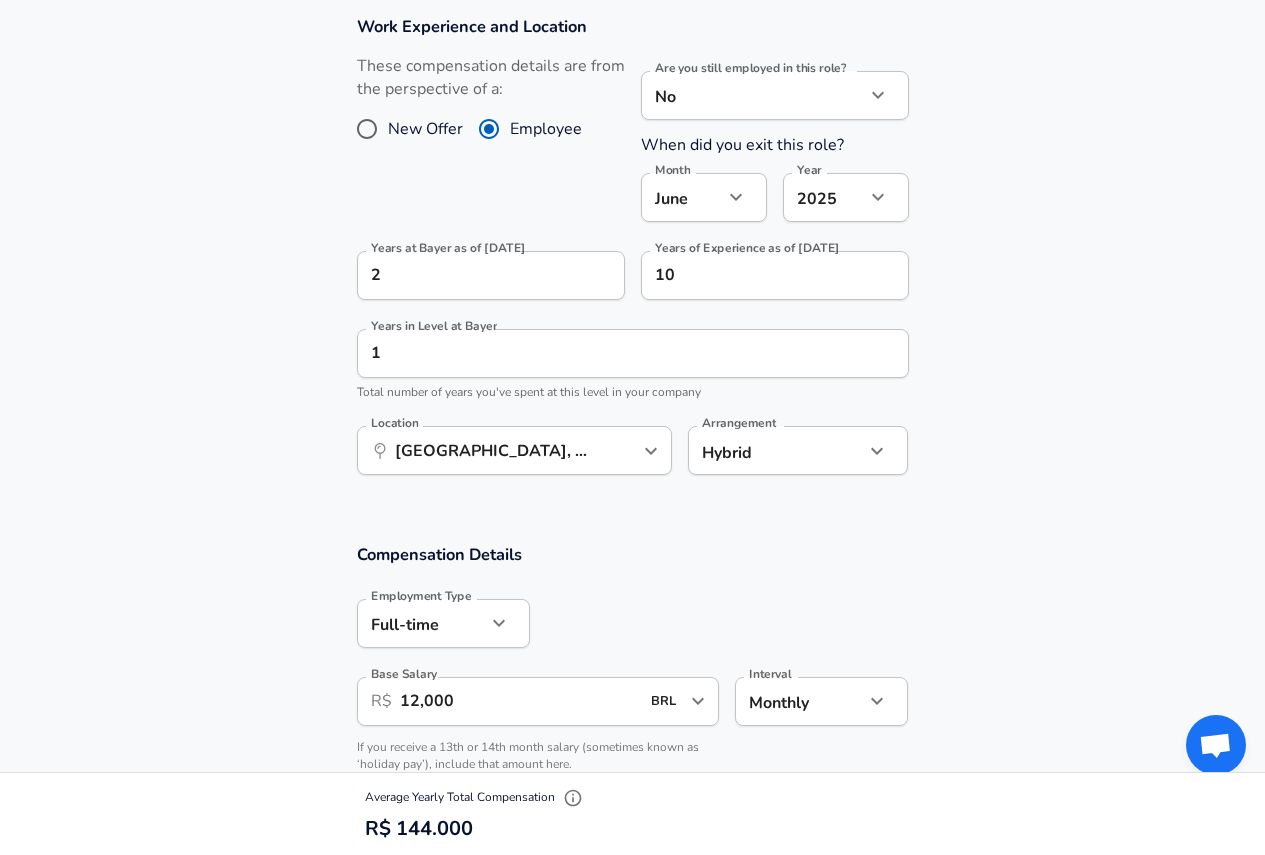 click at bounding box center [719, 622] 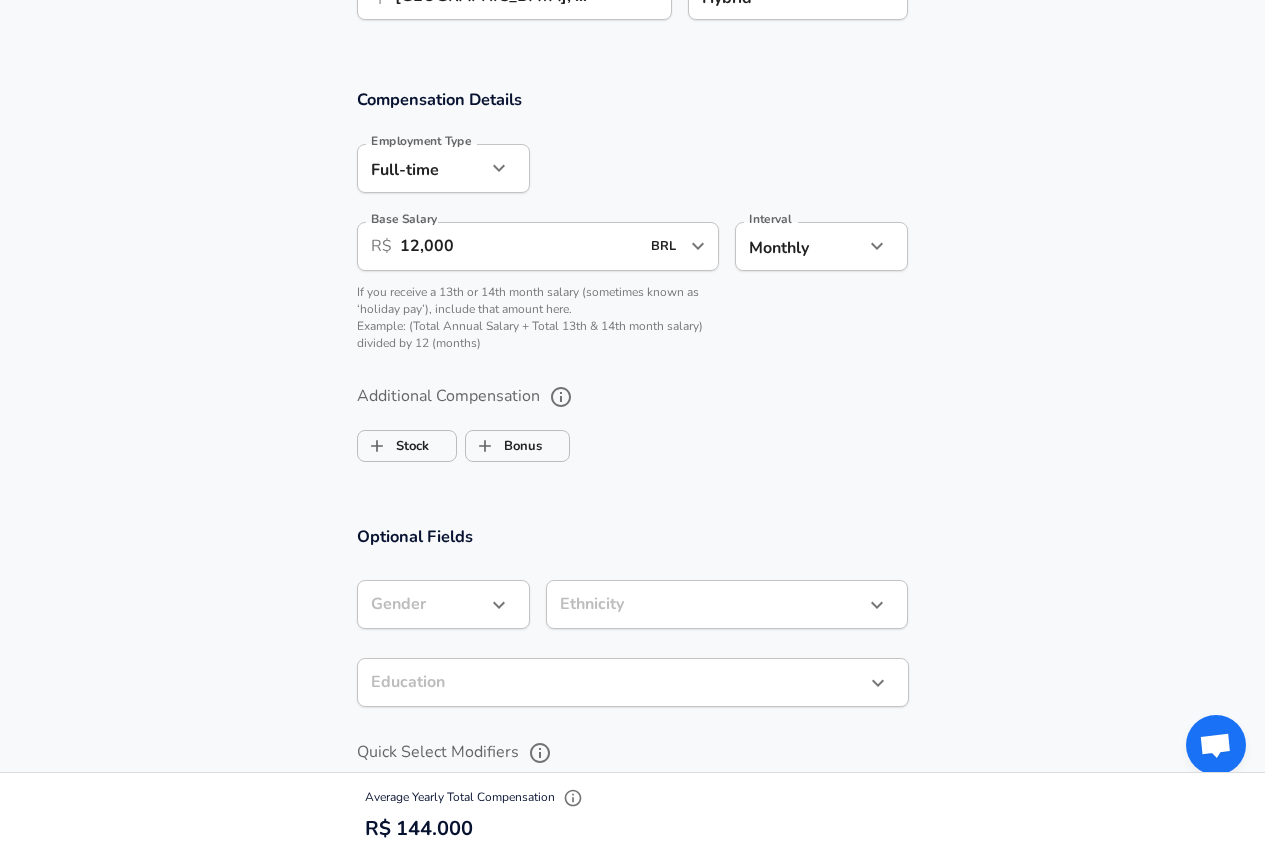scroll, scrollTop: 1396, scrollLeft: 0, axis: vertical 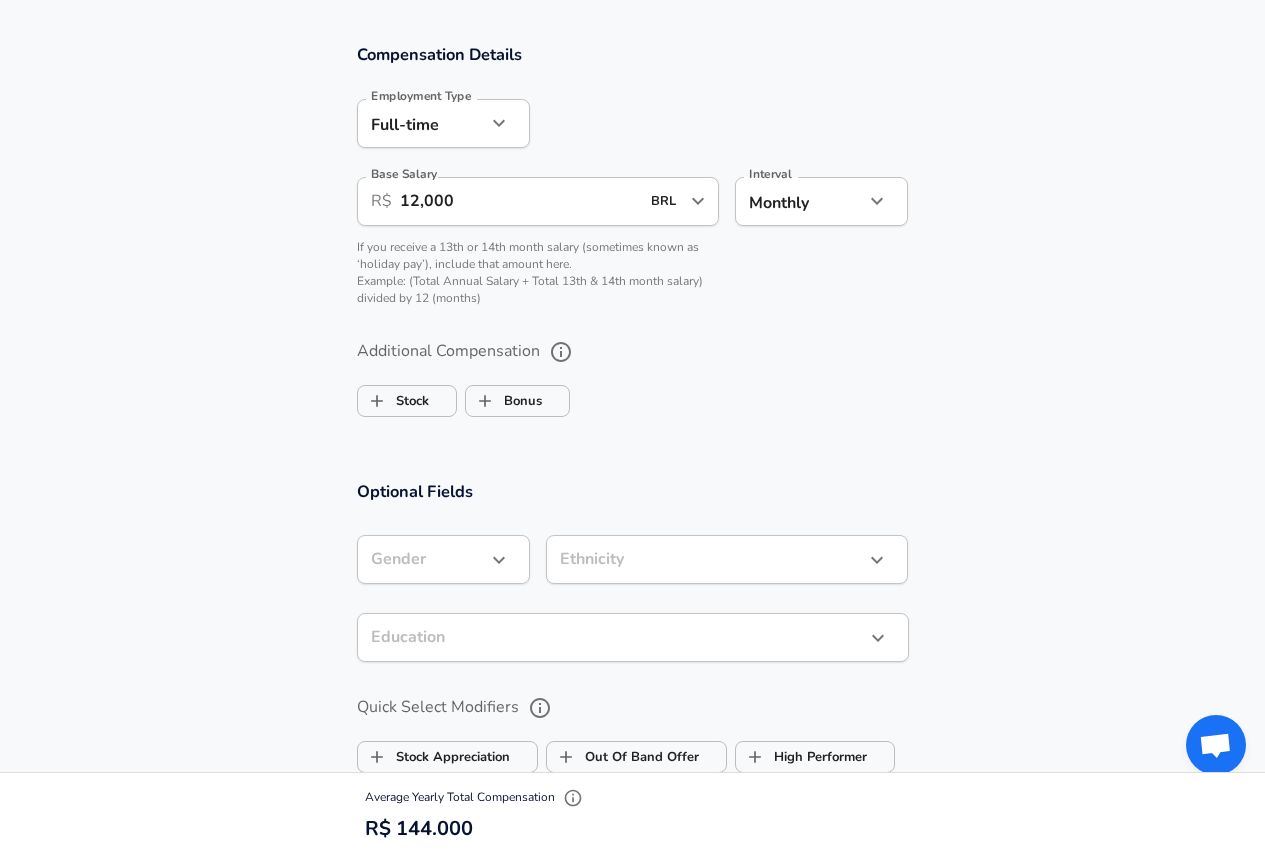 click on "​ Gender" at bounding box center (443, 559) 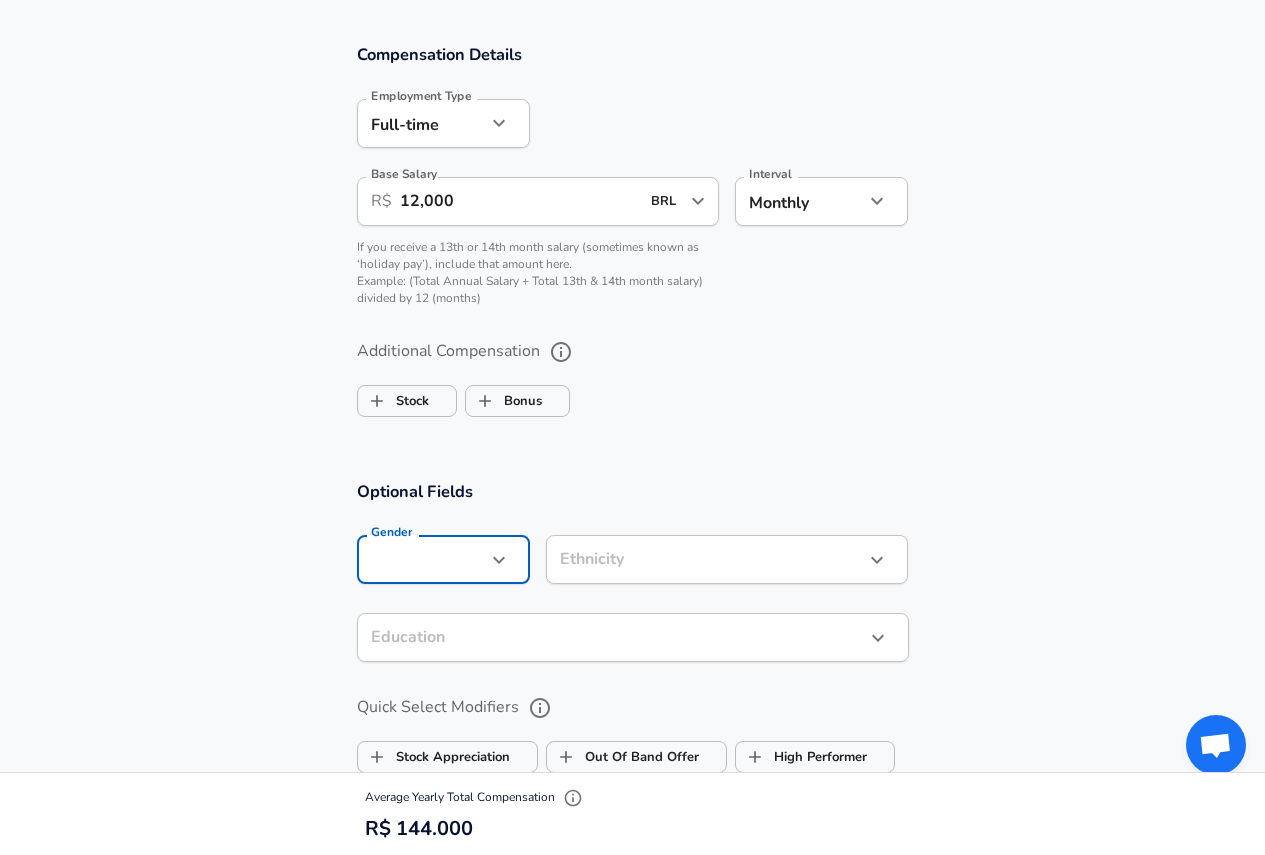 click on "​ Gender" at bounding box center [443, 559] 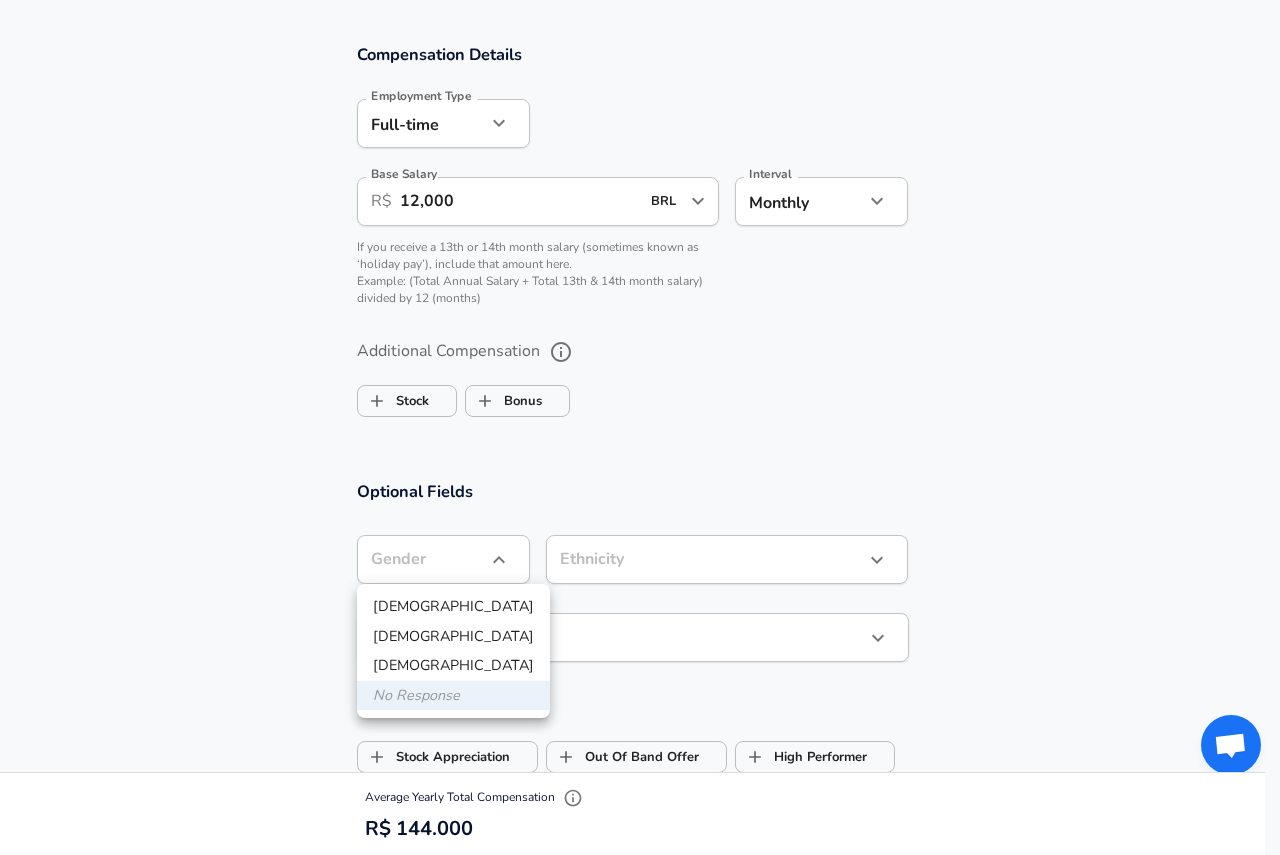 click on "[DEMOGRAPHIC_DATA]" at bounding box center [453, 637] 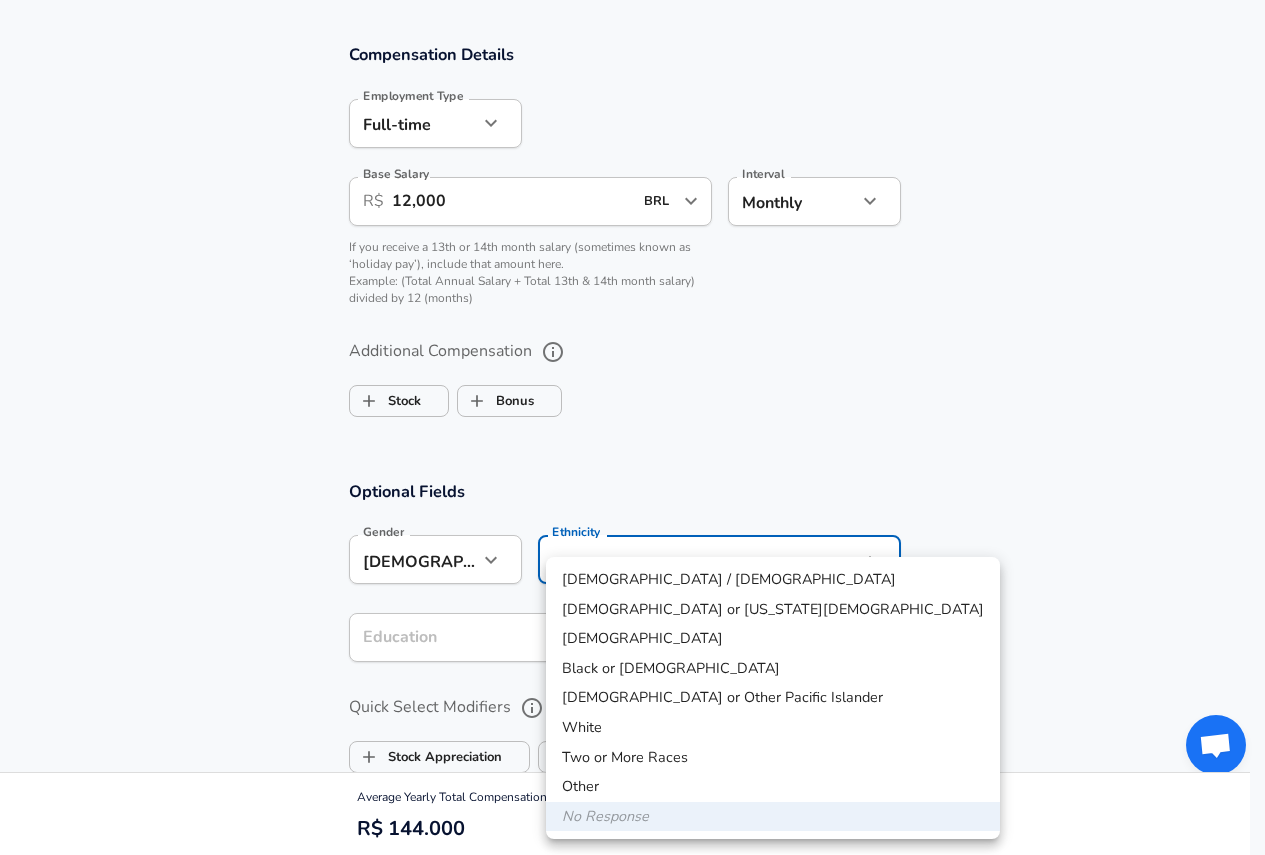 click on "Restart Add Your Salary Upload your offer letter   to verify your submission Enhance Privacy and Anonymity No Automatically hides specific fields until there are enough submissions to safely display the full details.   More Details Based on your submission and the data points that we have already collected, we will automatically hide and anonymize specific fields if there aren't enough data points to remain sufficiently anonymous. Company & Title Information   Enter the company you received your offer from Company Bayer Company   Select the title that closest resembles your official title. This should be similar to the title that was present on your offer letter. Title Business Analyst Title   Select a job family that best fits your role. If you can't find one, select 'Other' to enter a custom job family Job Family Business Development Job Family Specialization Specialization   Your level on the career ladder. e.g. L3 or Senior Product Manager or Principal Engineer or Distinguished Engineer Level VS 1.3 Level" at bounding box center (632, -969) 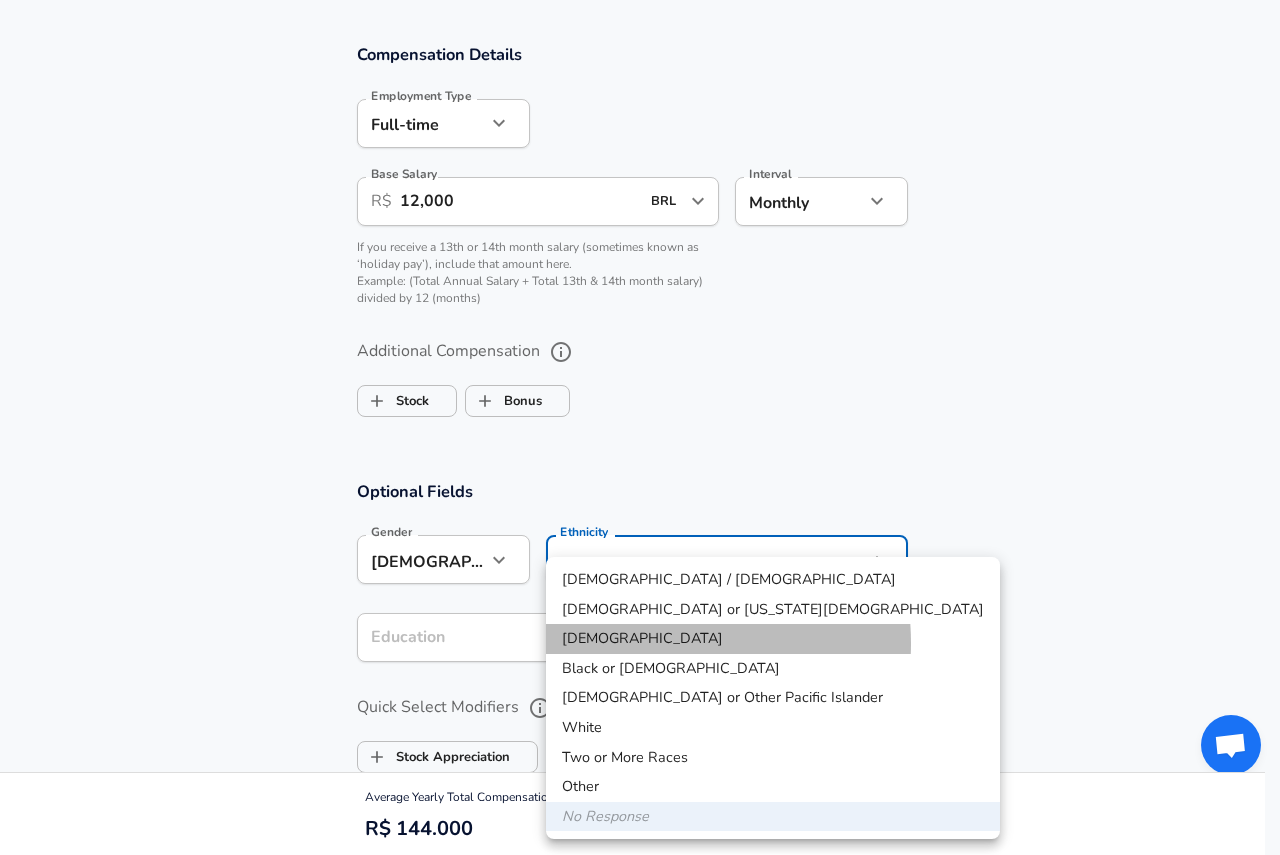 click on "[DEMOGRAPHIC_DATA]" at bounding box center [773, 639] 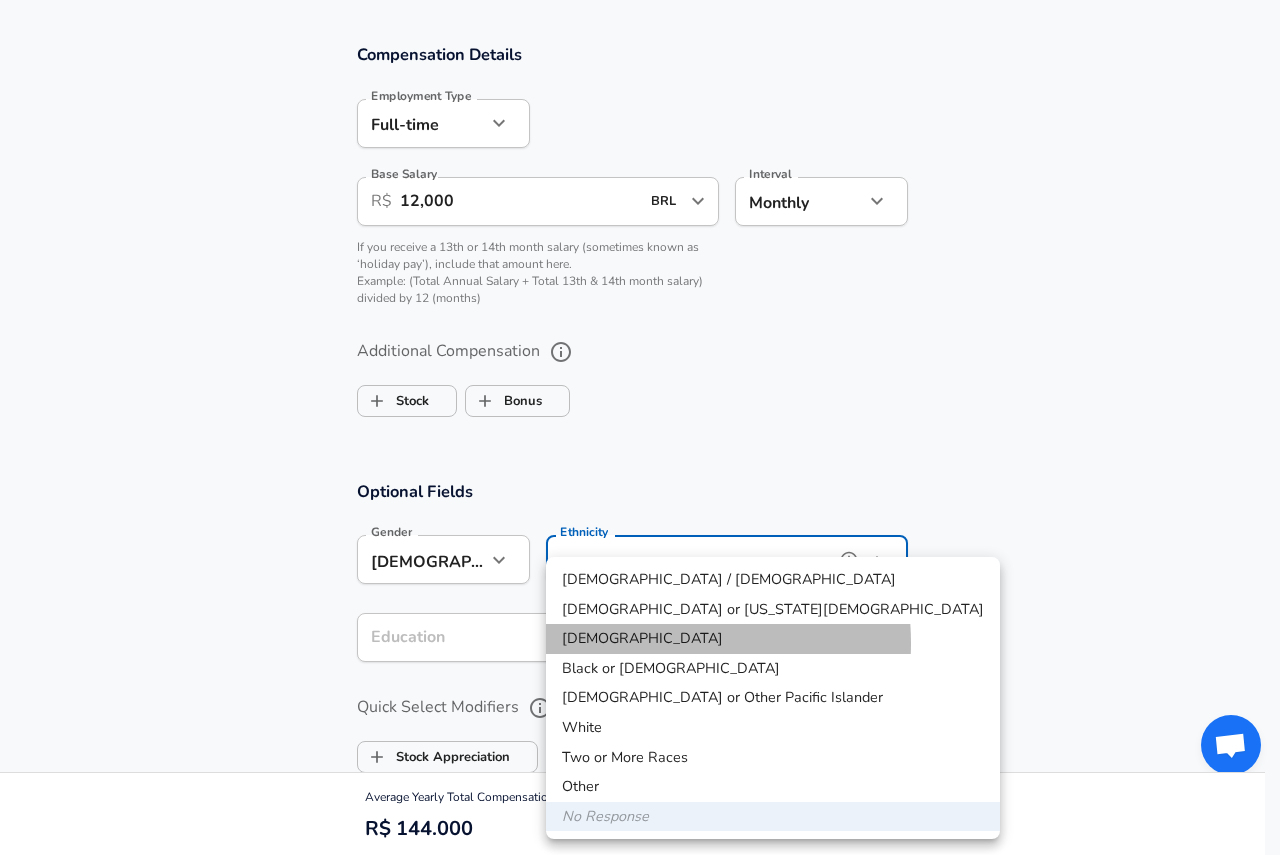 type on "[DEMOGRAPHIC_DATA]" 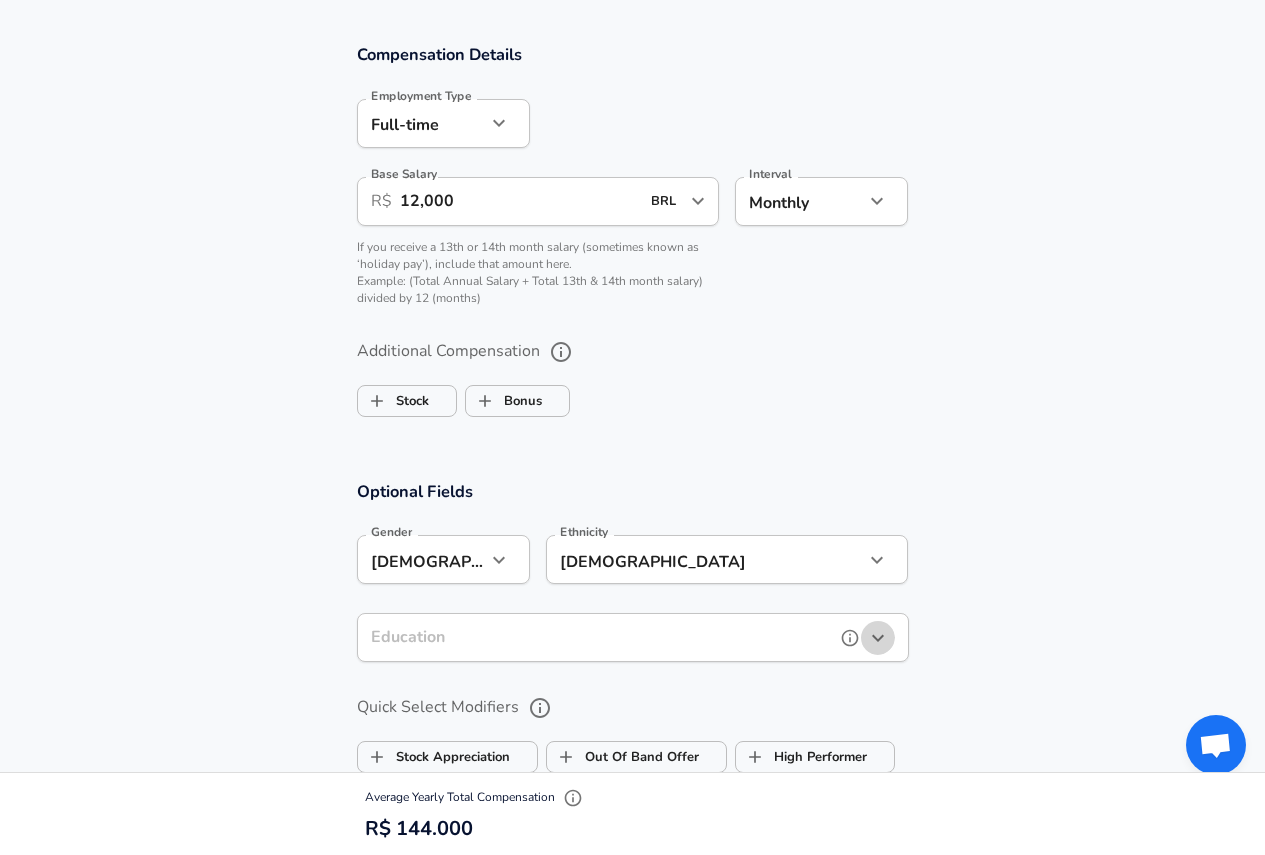 click 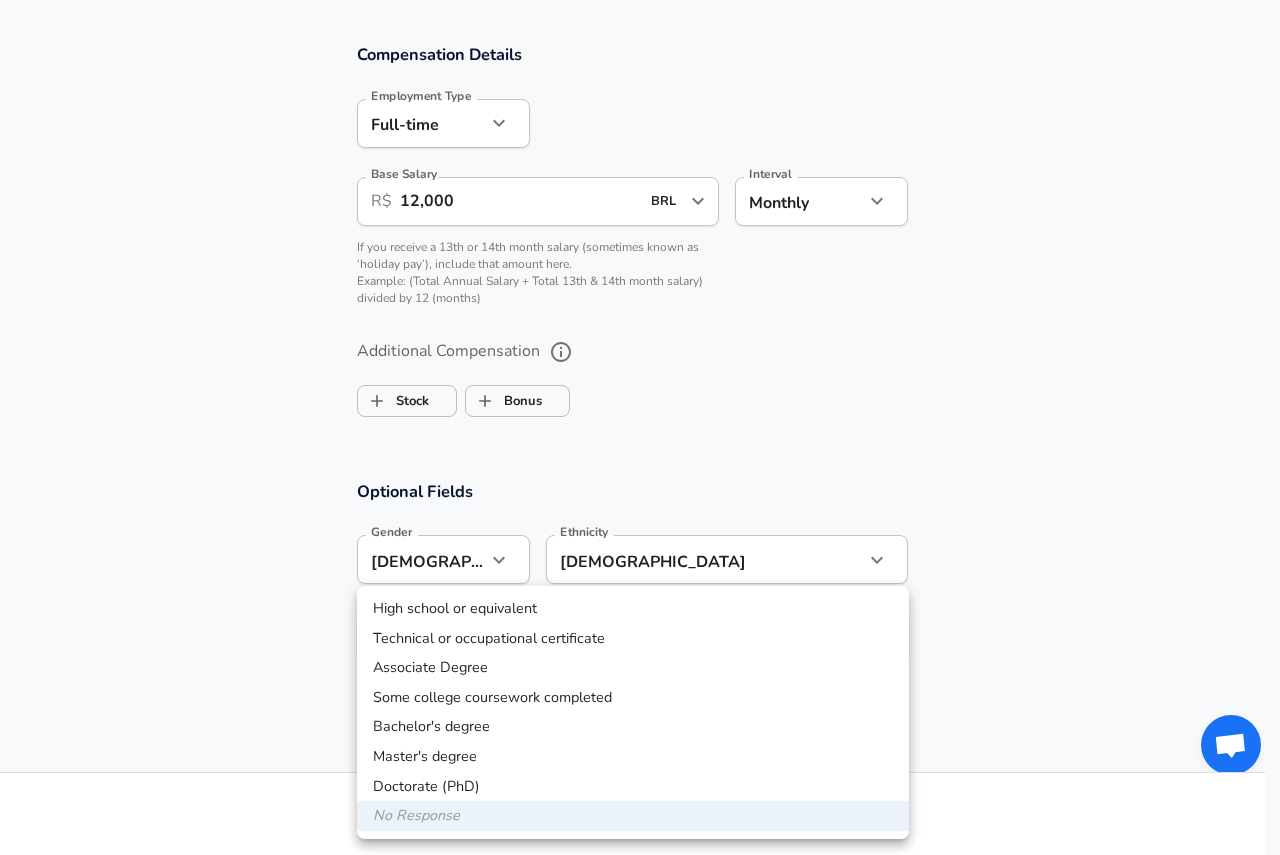 click on "Master's degree" at bounding box center [633, 757] 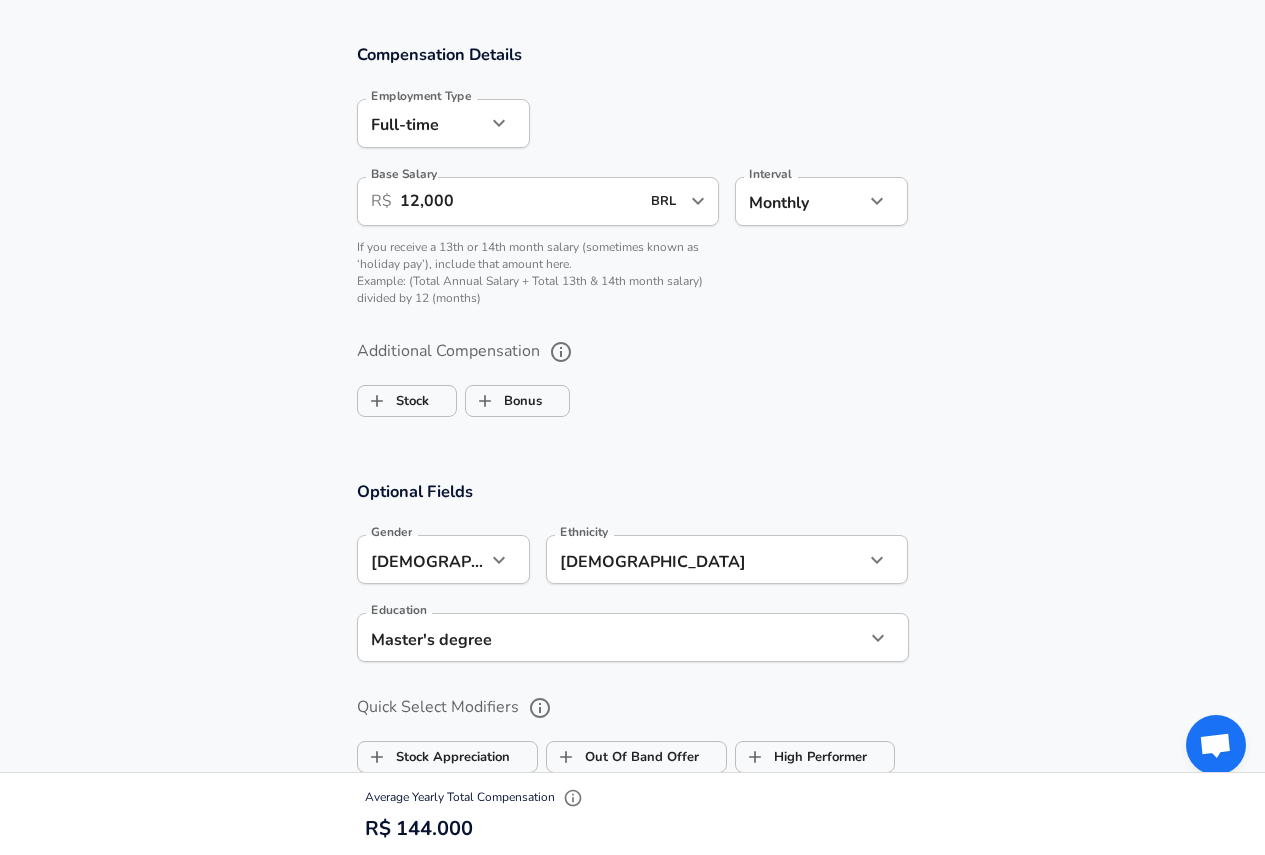 click on "Optional Fields Gender [DEMOGRAPHIC_DATA] [DEMOGRAPHIC_DATA] Gender Ethnicity [DEMOGRAPHIC_DATA] Ethnicity Education Master's degree Masters degree Education Quick Select Modifiers   Stock Appreciation Out Of Band Offer High Performer Promotion Academic H-1B Negotiated Additional Details x Additional Details 0 /500 characters Email Address Email Address   Providing an email allows for editing or removal of your submission. We may also reach out if we have any questions. Your email will not be published." at bounding box center [632, 805] 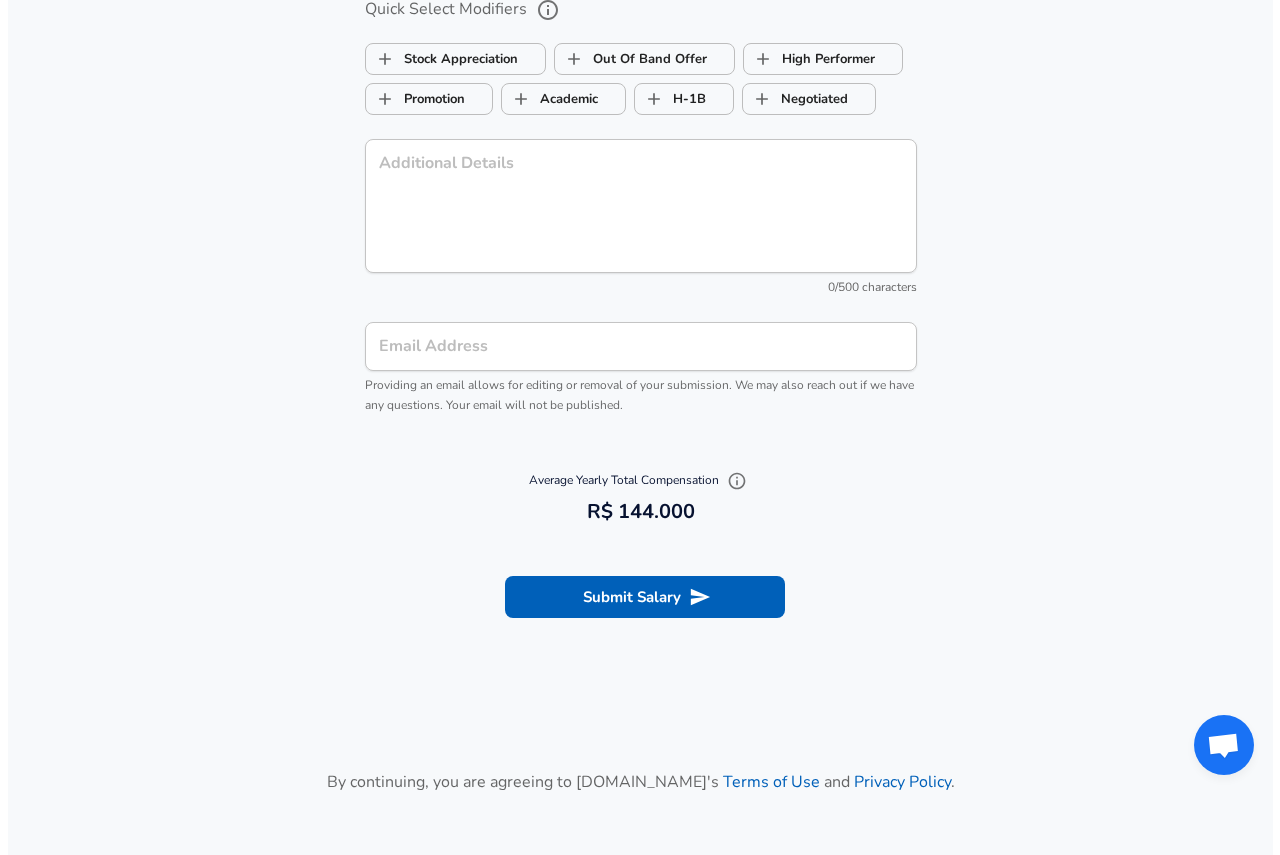 scroll, scrollTop: 2096, scrollLeft: 0, axis: vertical 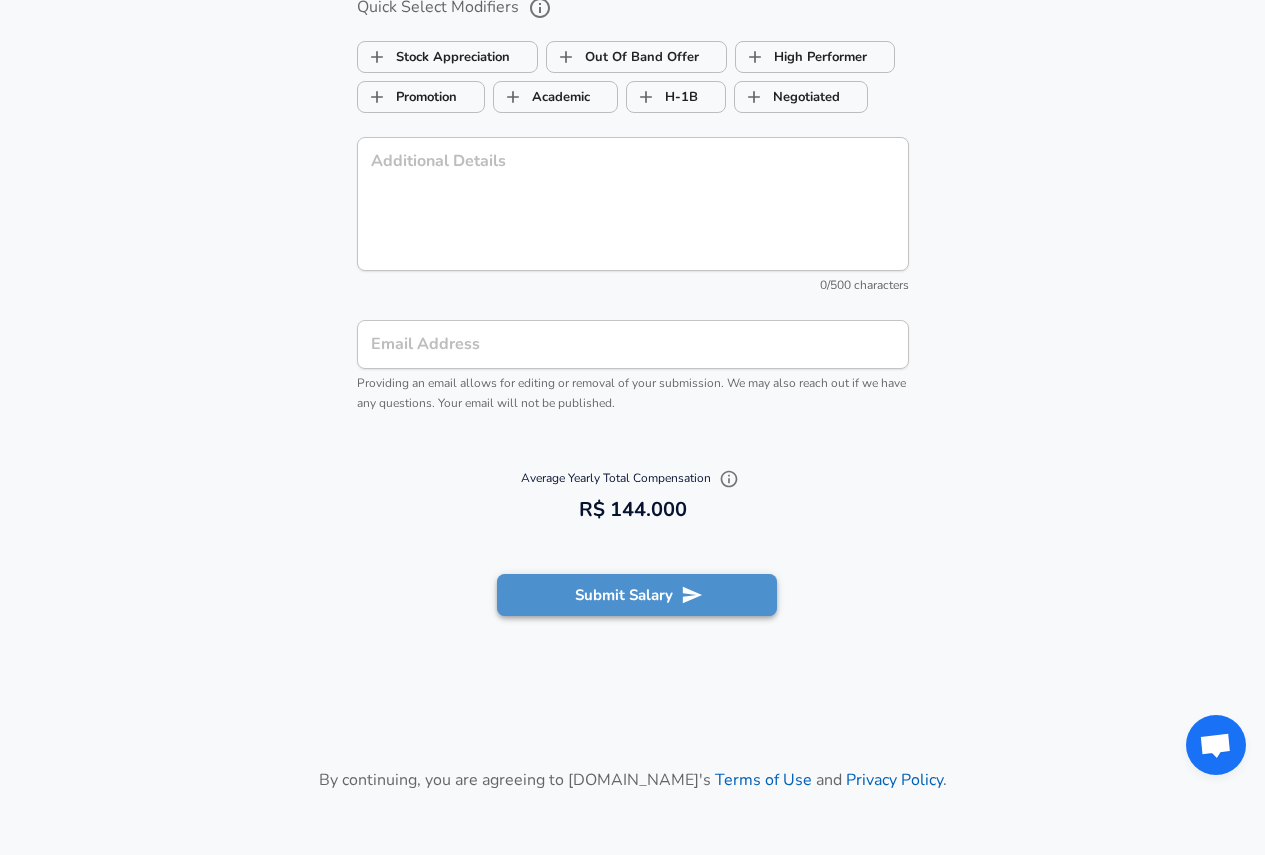 click on "Submit Salary" at bounding box center [637, 595] 